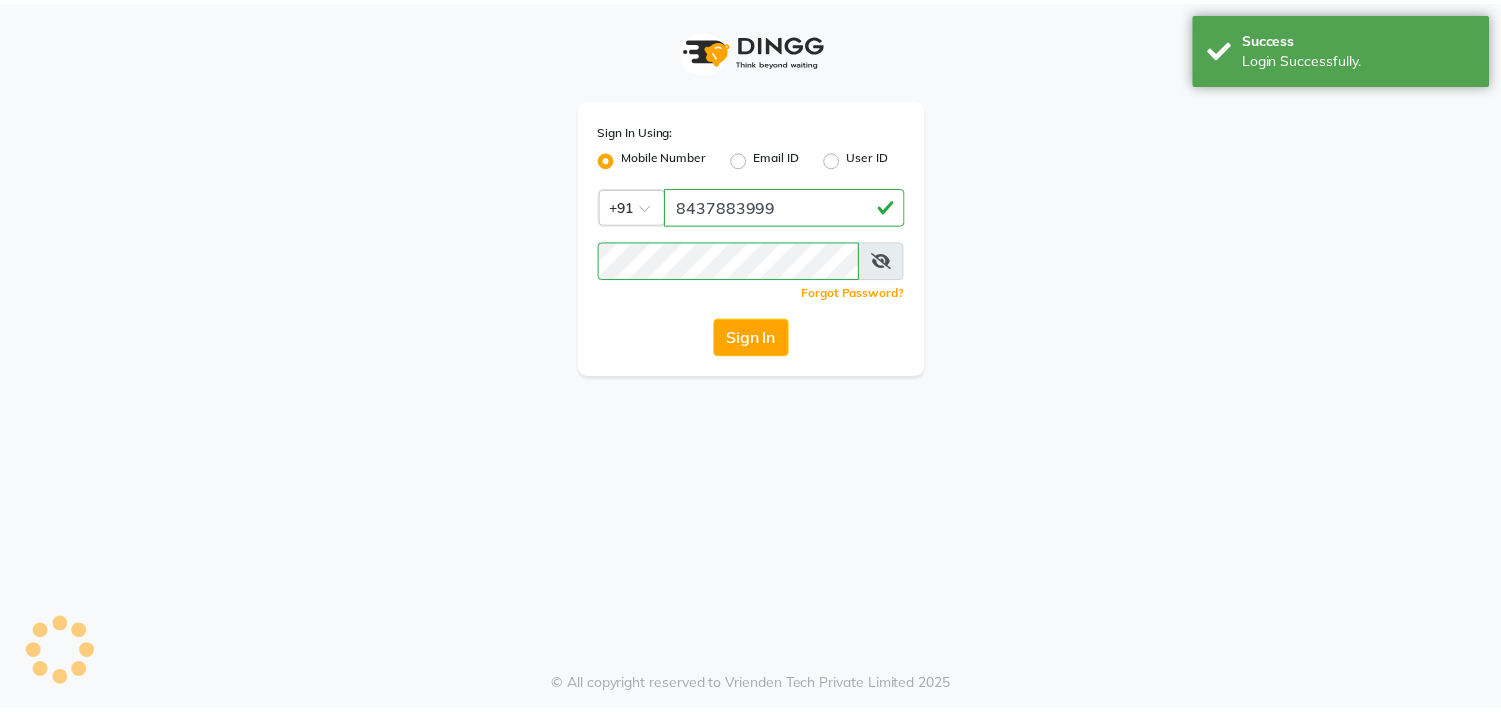 scroll, scrollTop: 0, scrollLeft: 0, axis: both 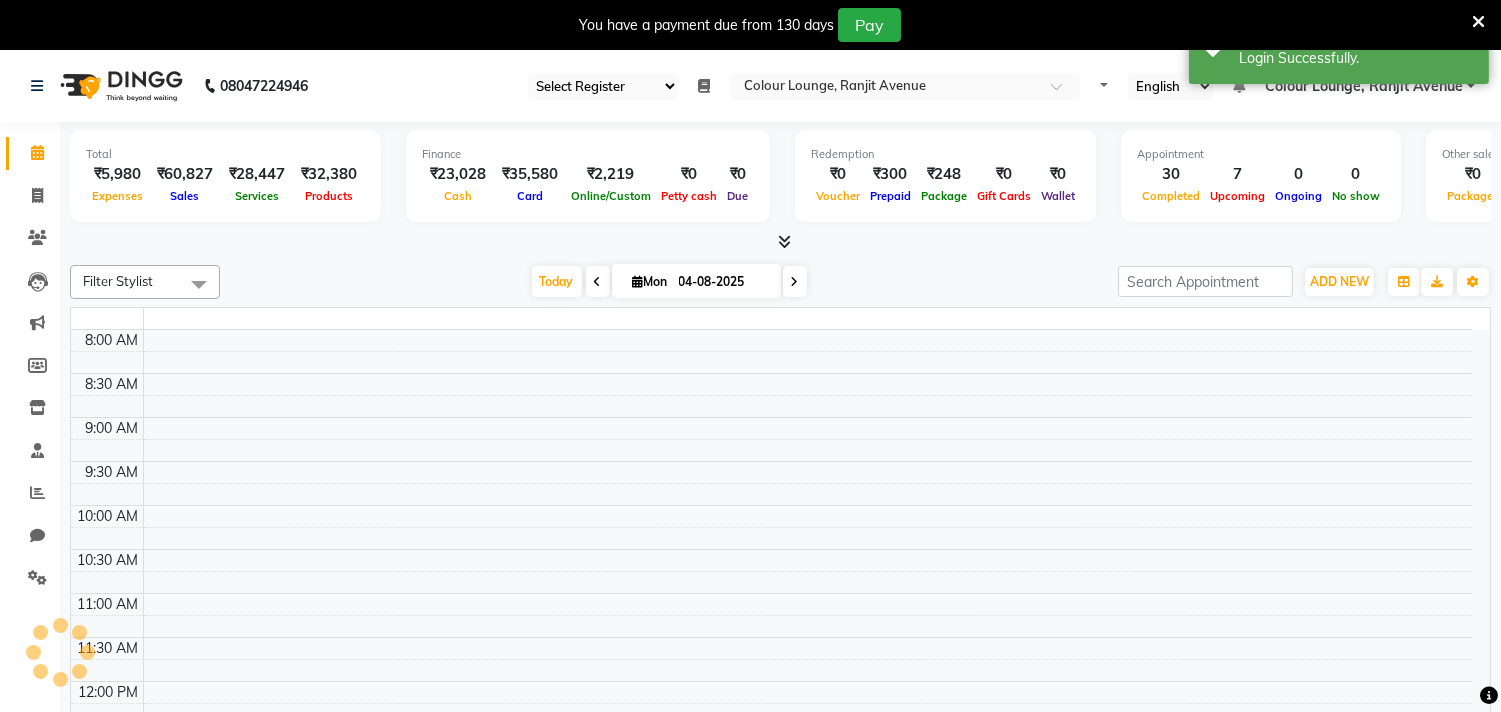 select on "83" 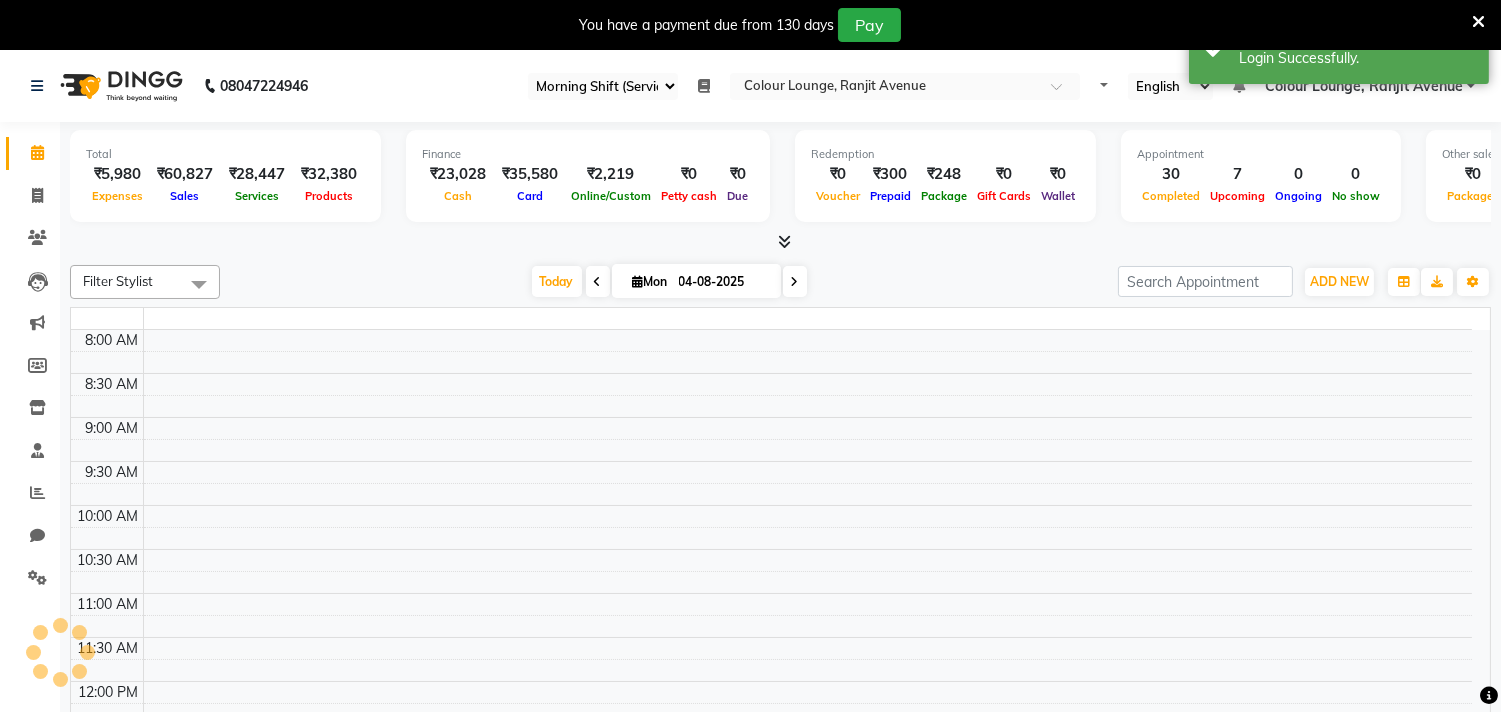 select on "en" 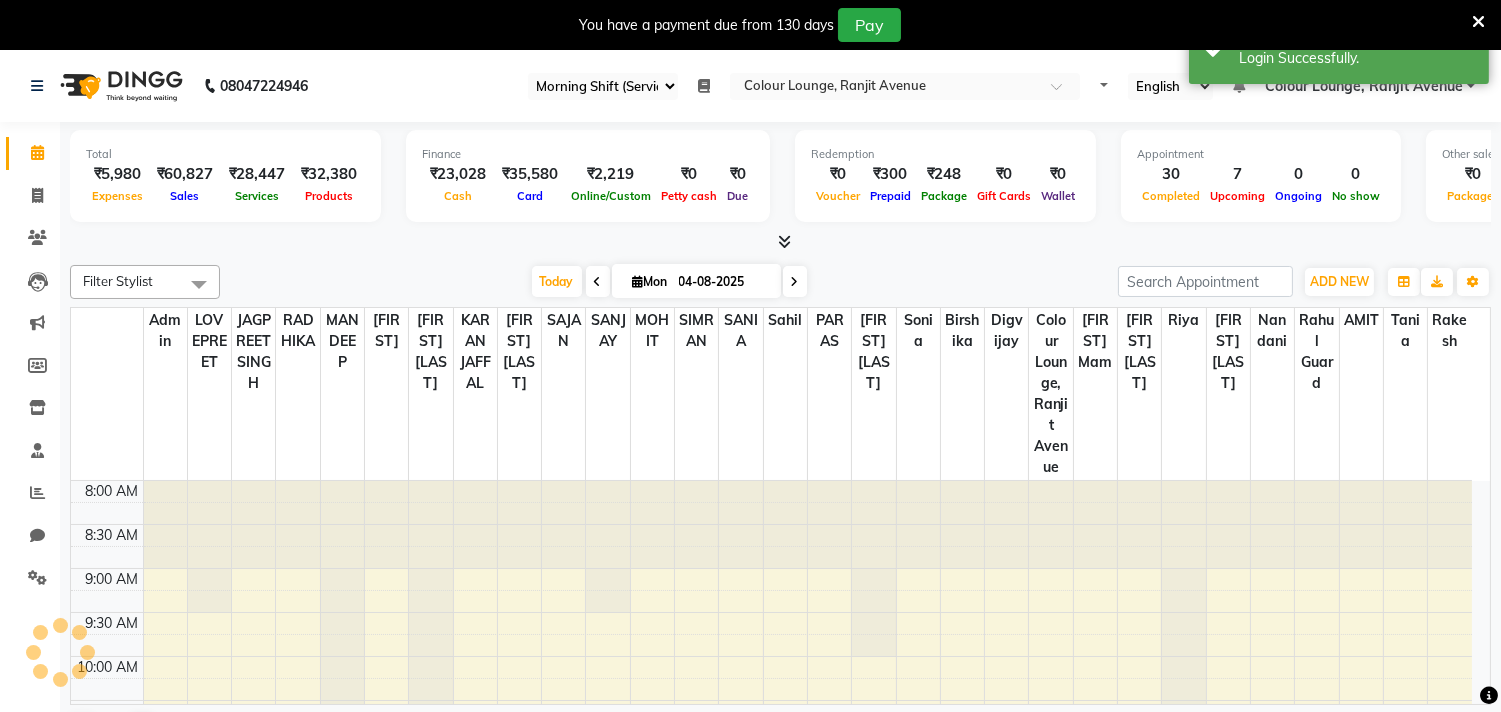 click on "₹0" at bounding box center [689, 174] 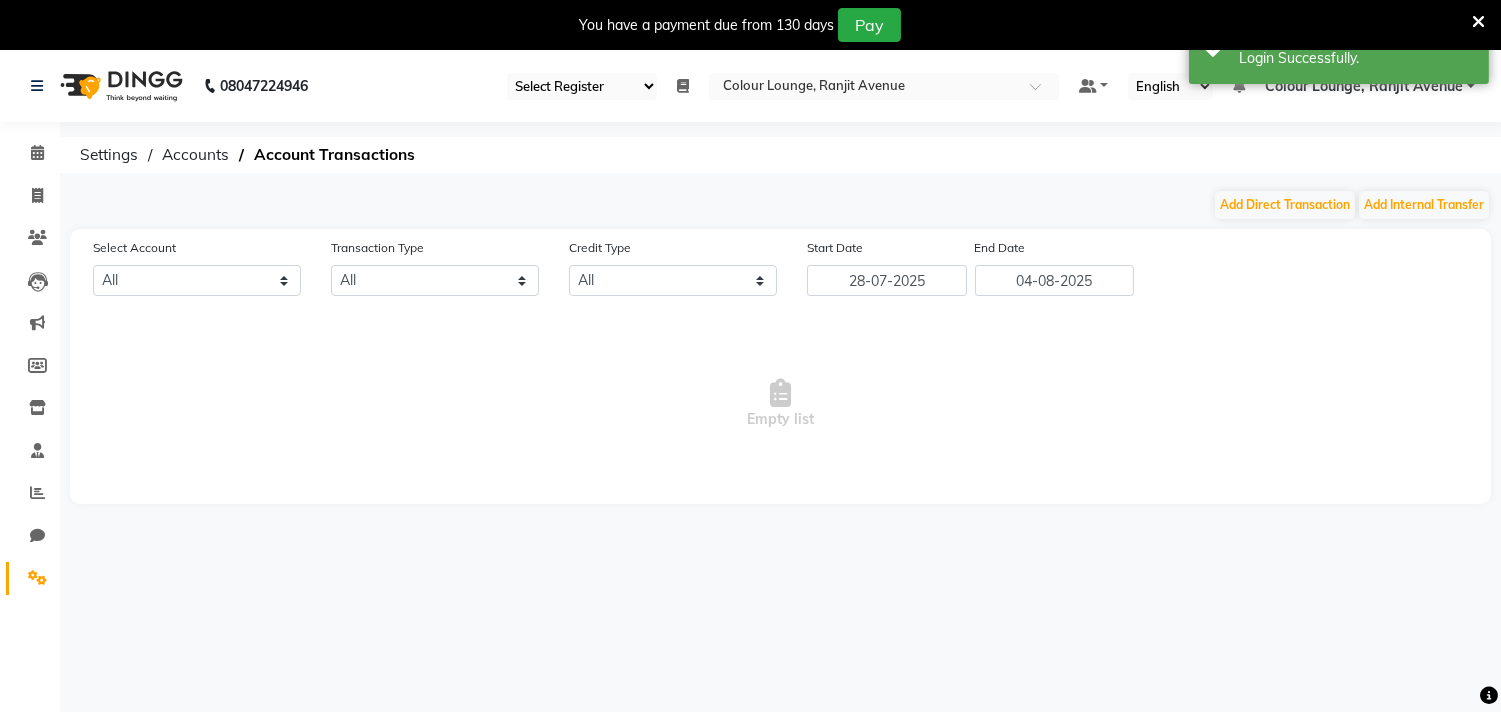 select on "6943" 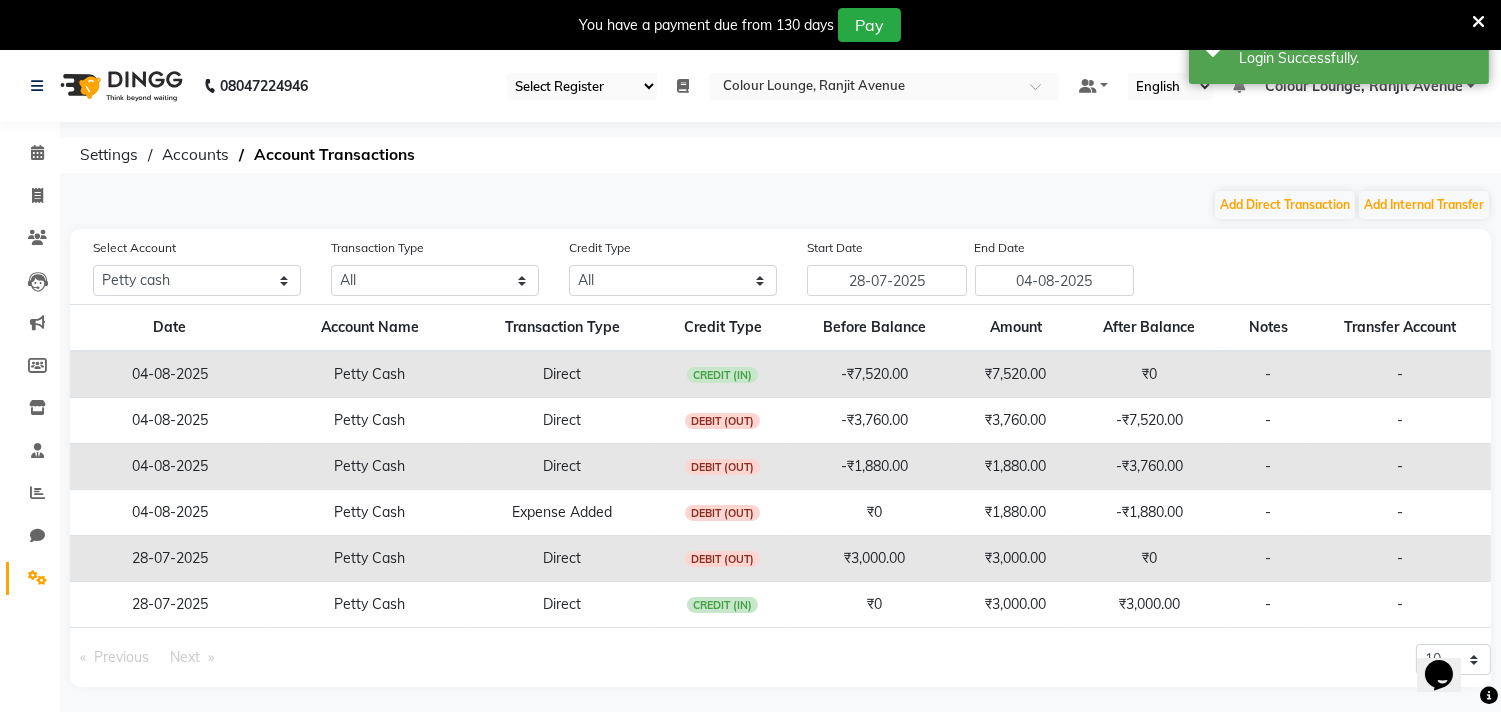 scroll, scrollTop: 0, scrollLeft: 0, axis: both 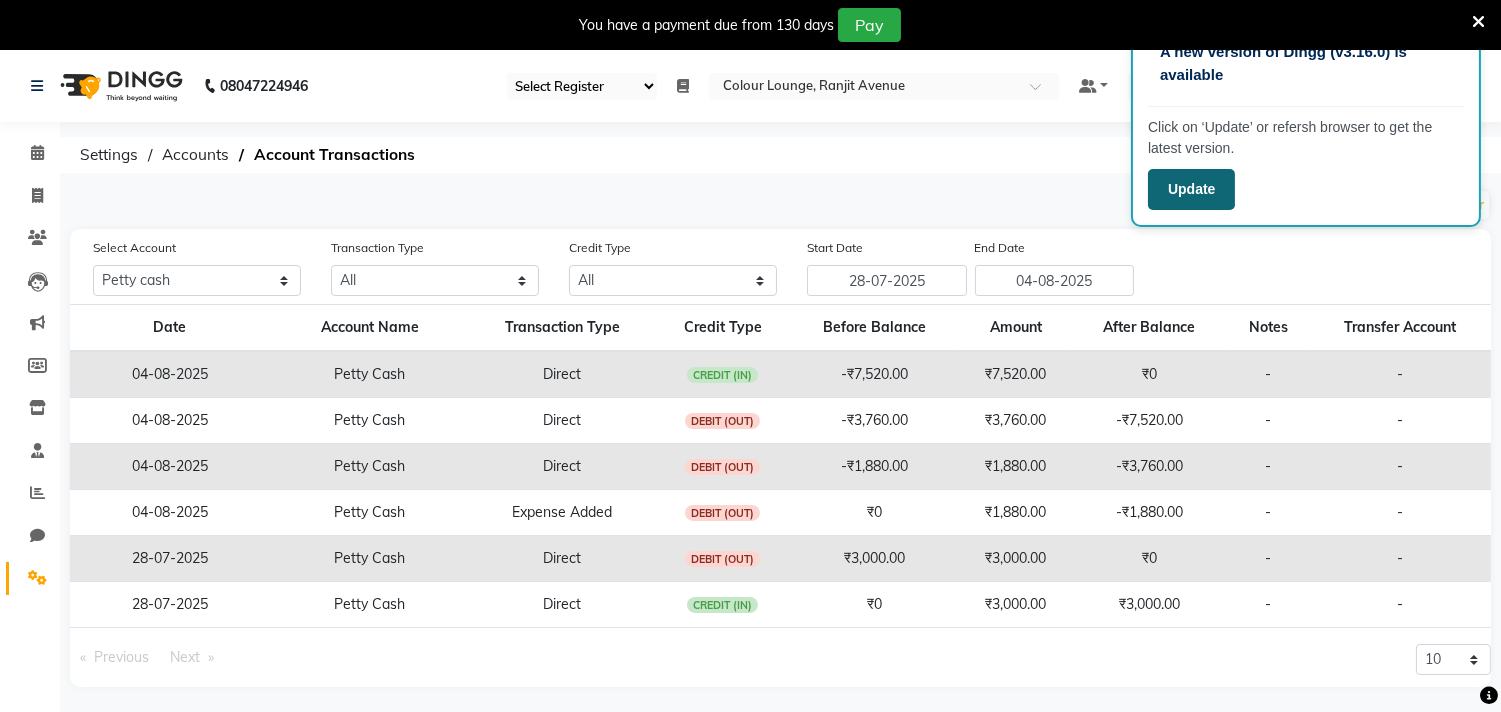 click on "Update" 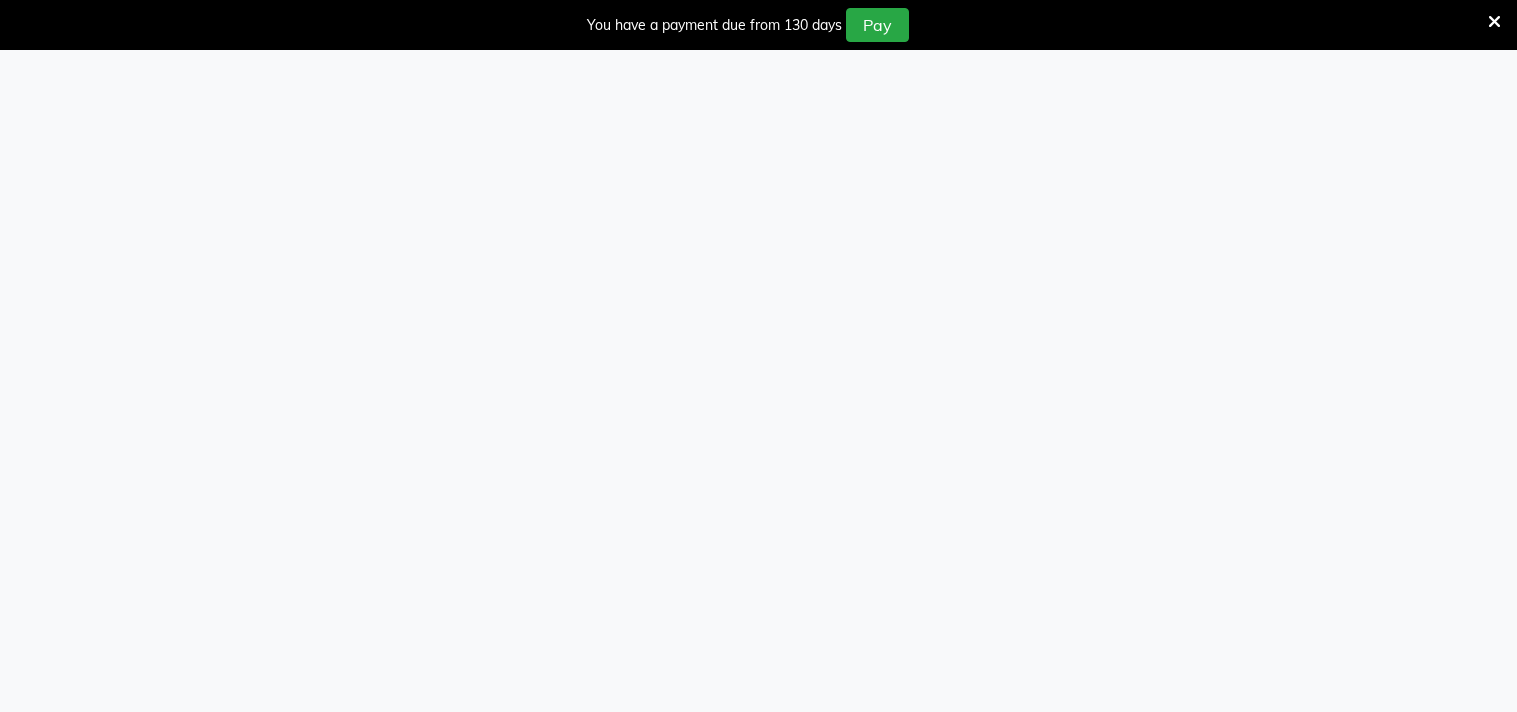 select on "83" 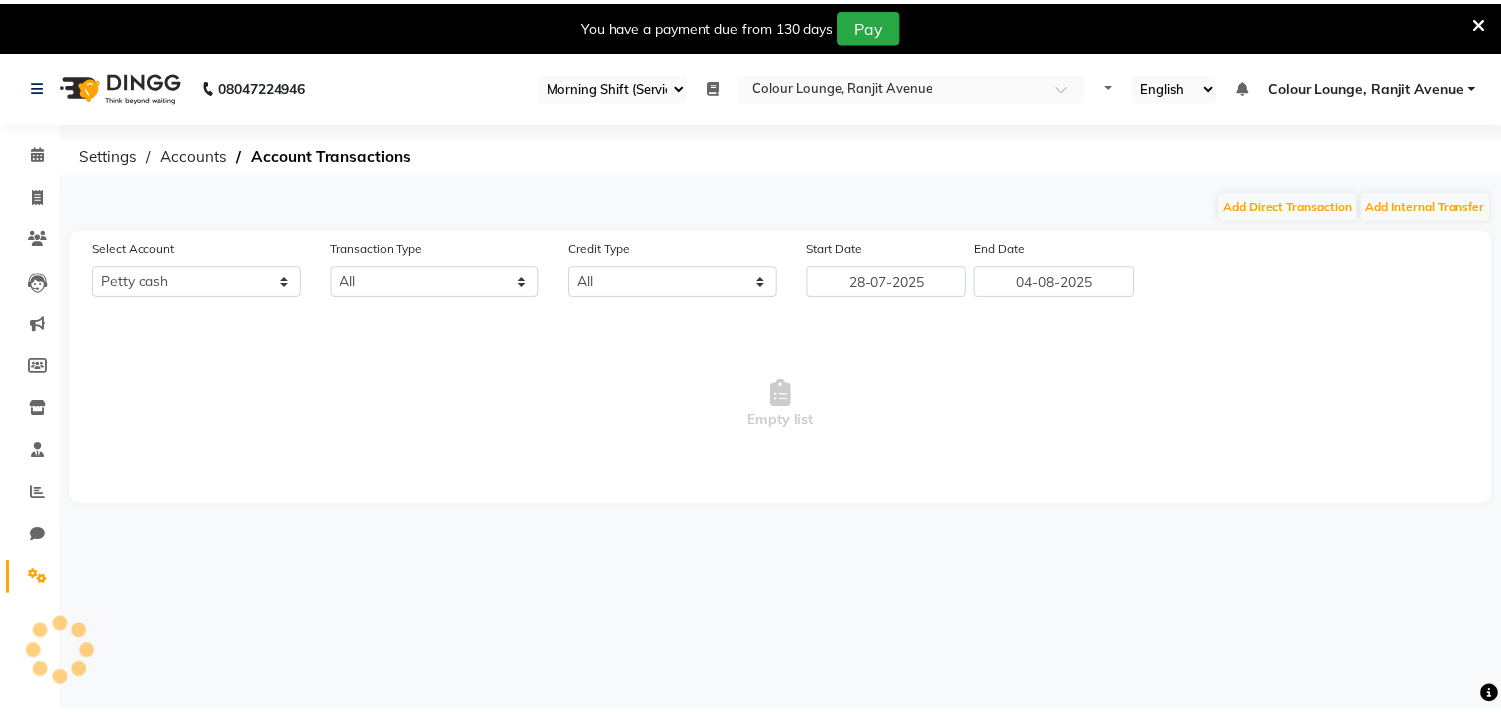 scroll, scrollTop: 0, scrollLeft: 0, axis: both 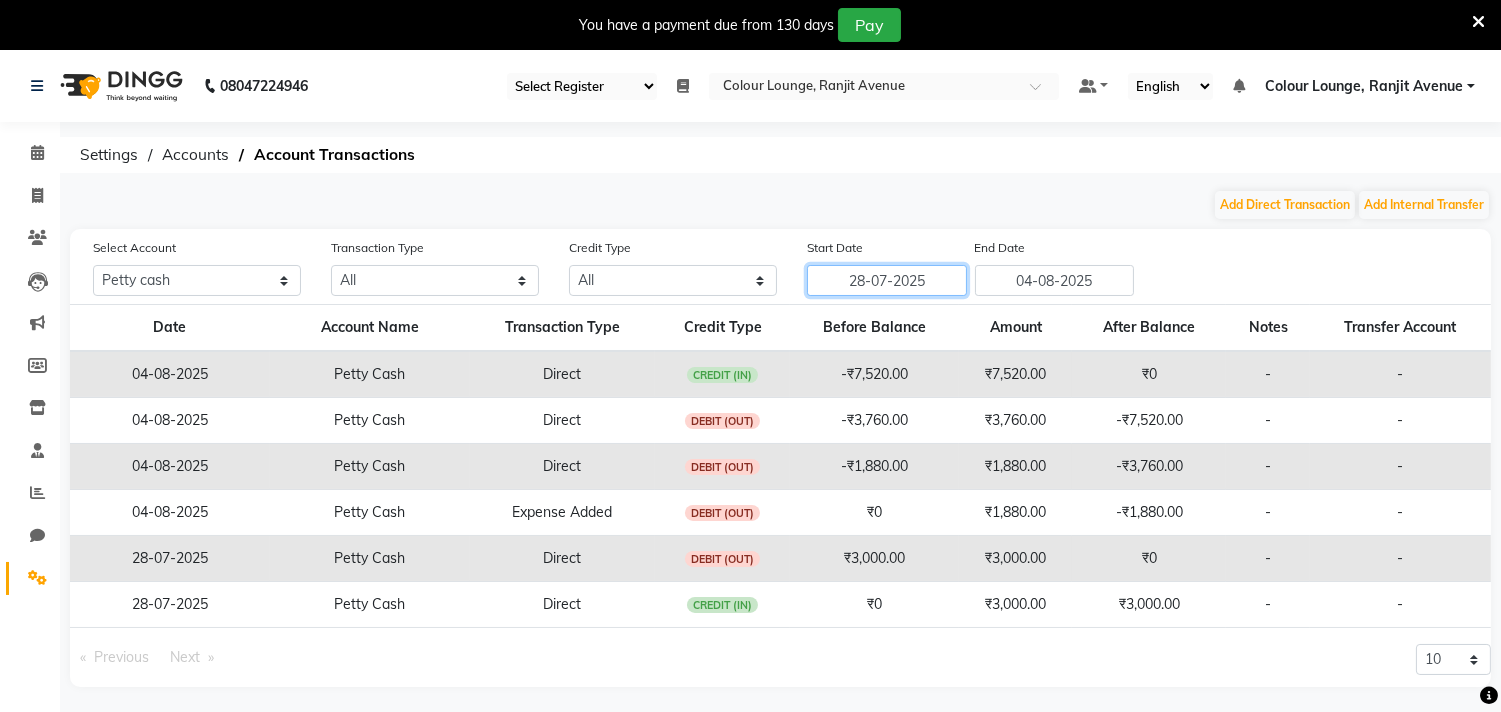 click on "28-07-2025" 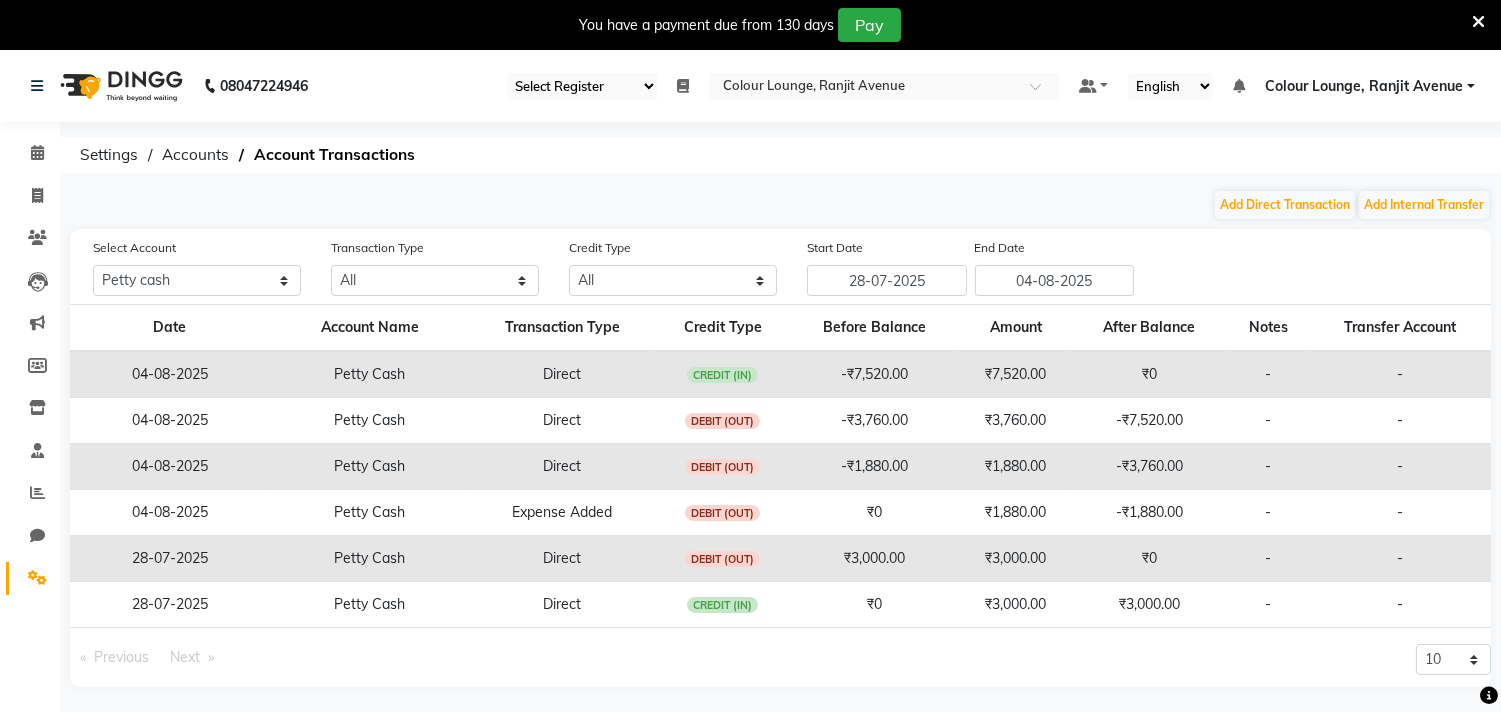 select on "7" 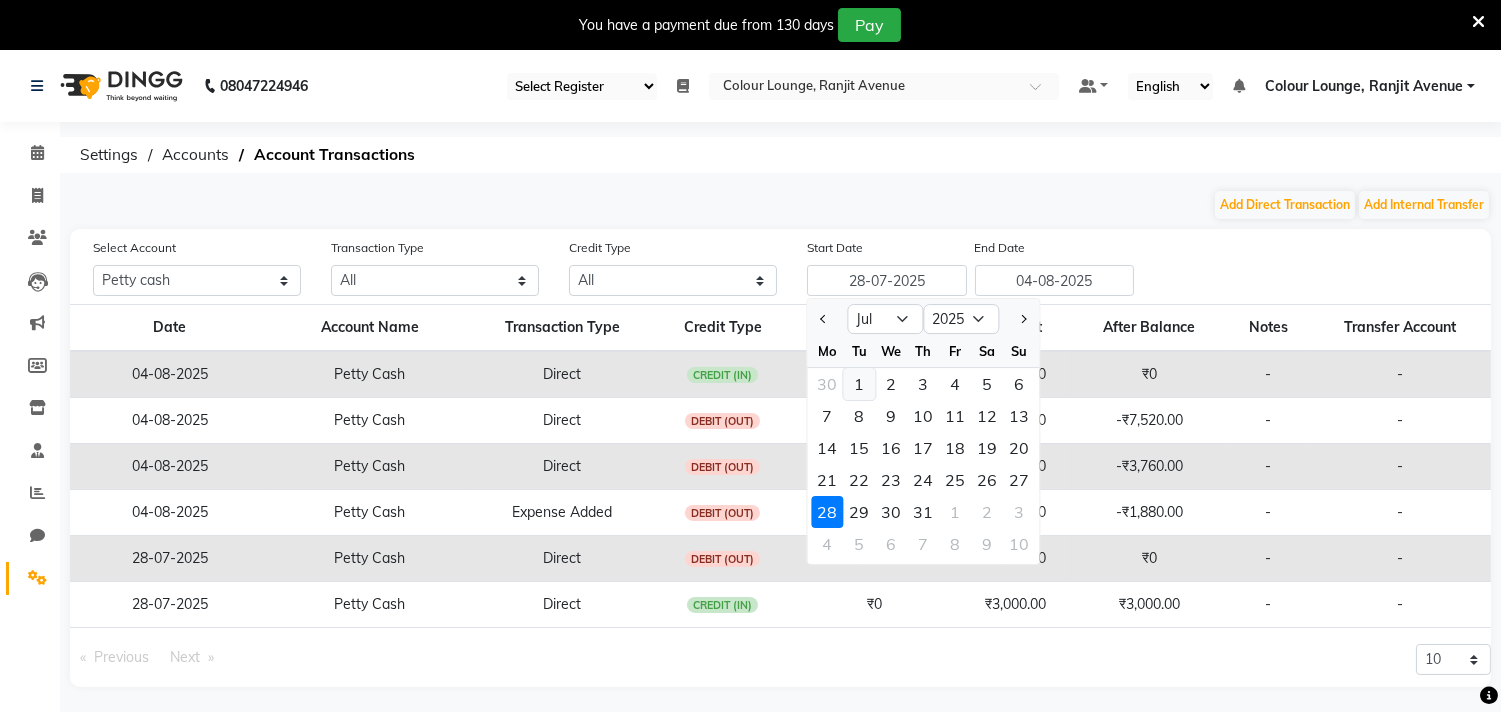 click on "1" 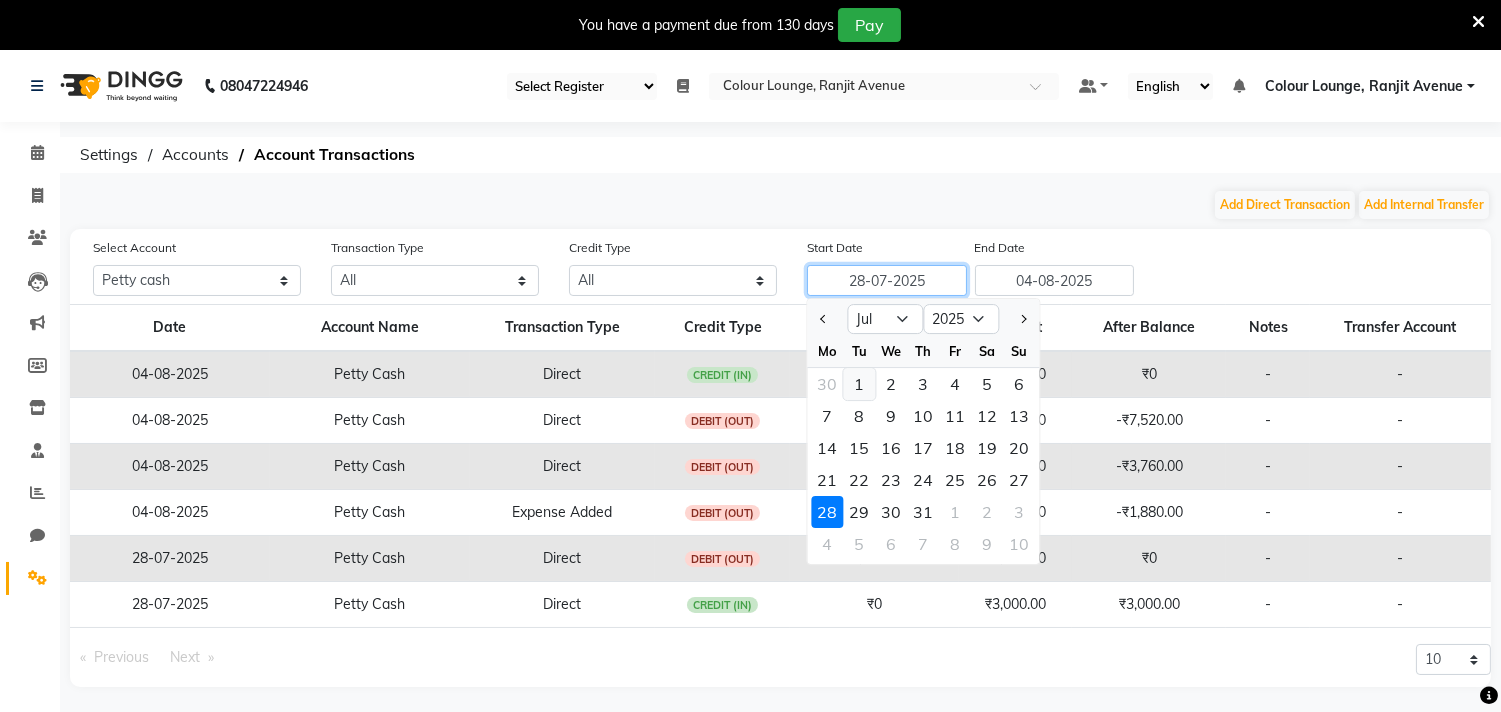 type on "01-07-2025" 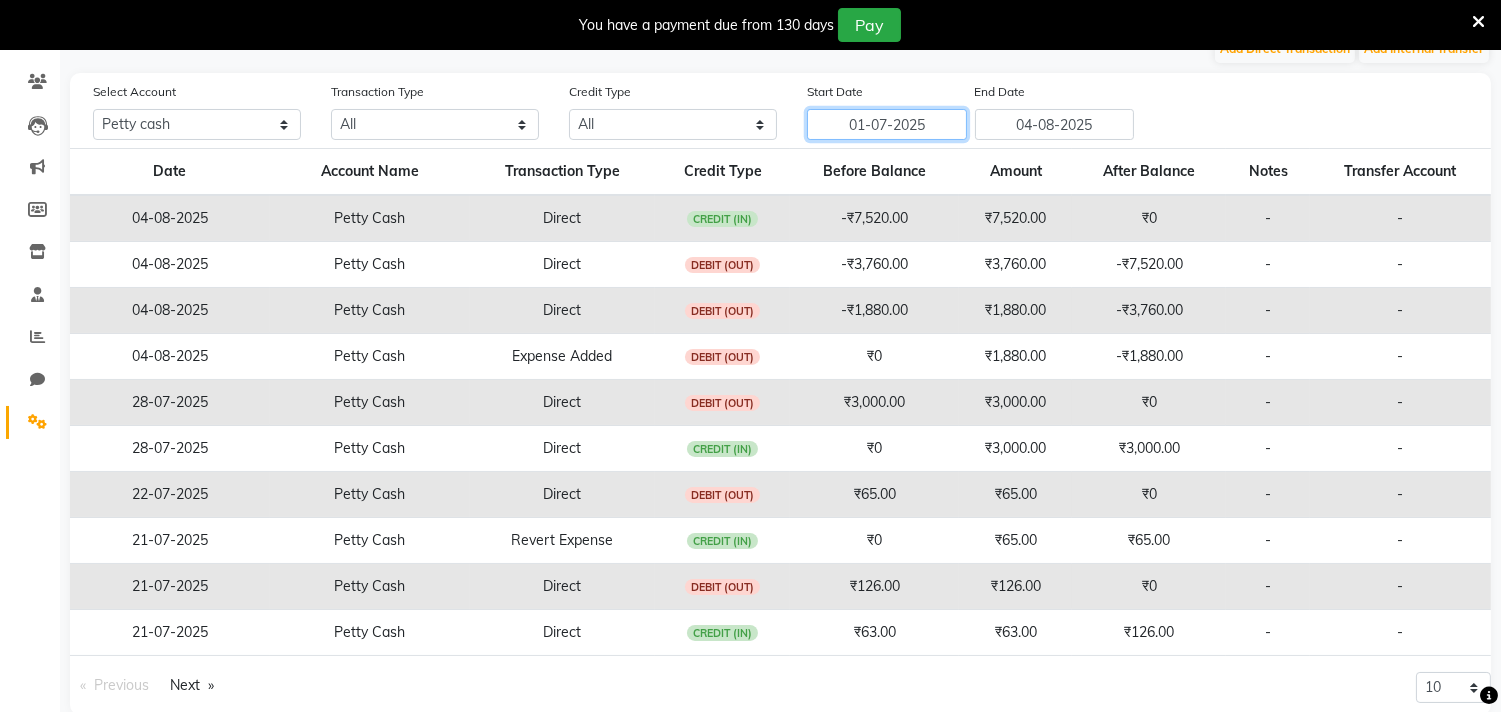 scroll, scrollTop: 188, scrollLeft: 0, axis: vertical 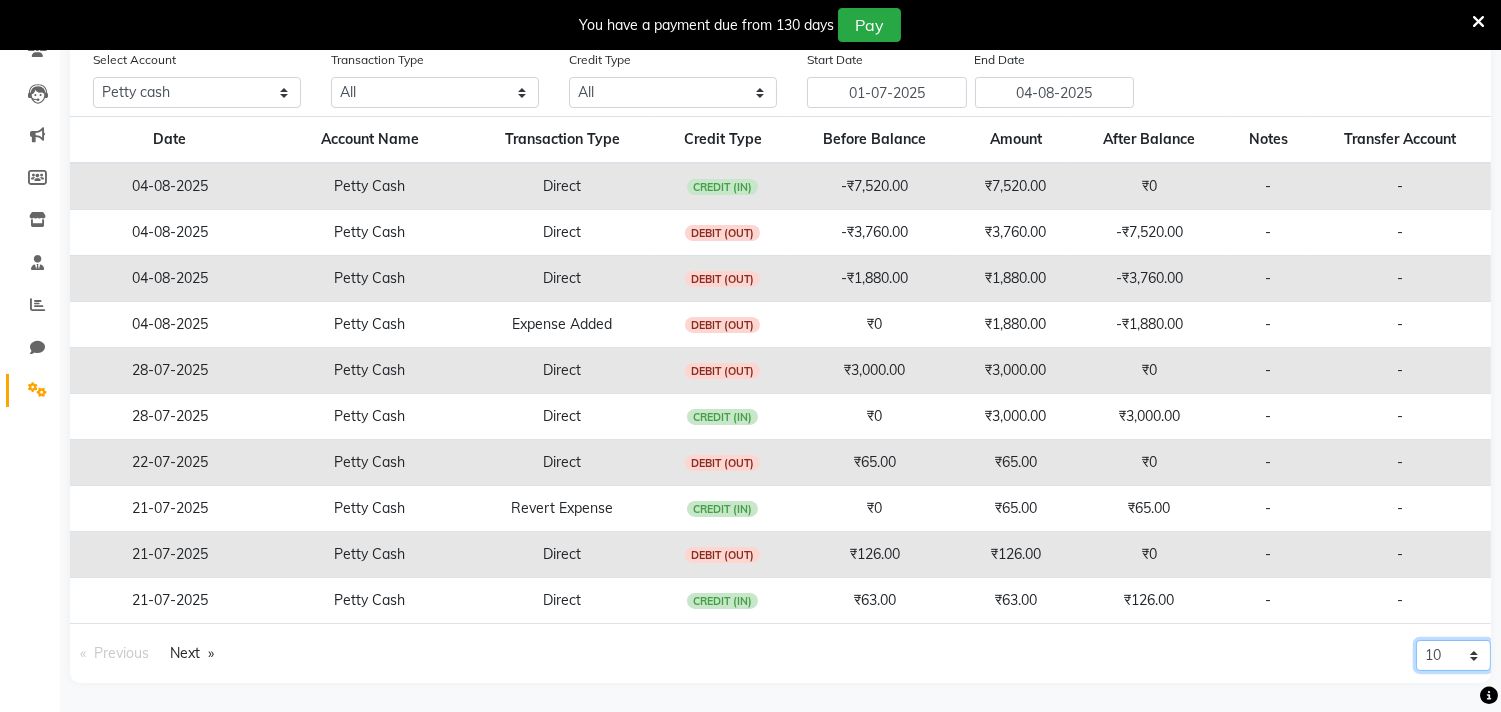 drag, startPoint x: 1475, startPoint y: 653, endPoint x: 1468, endPoint y: 645, distance: 10.630146 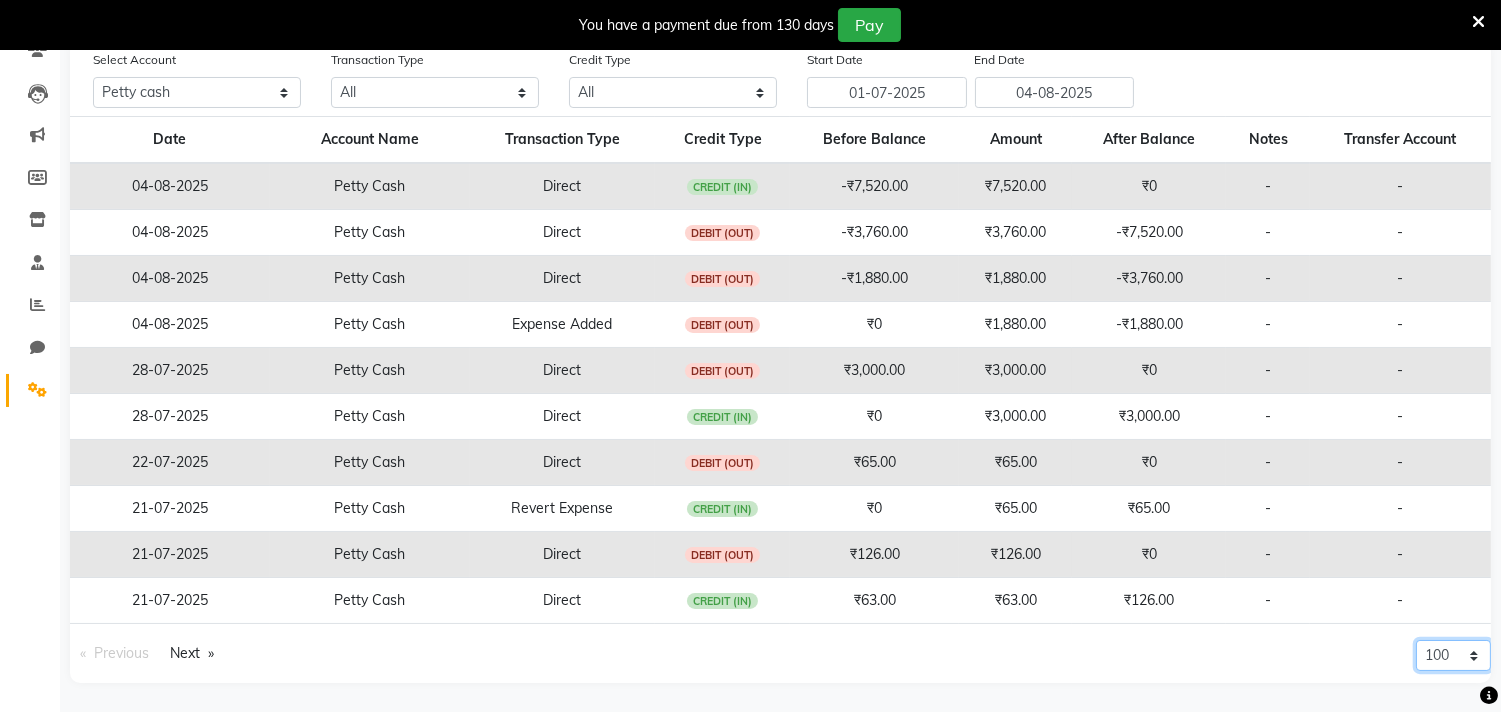 click on "10 20 50 100" 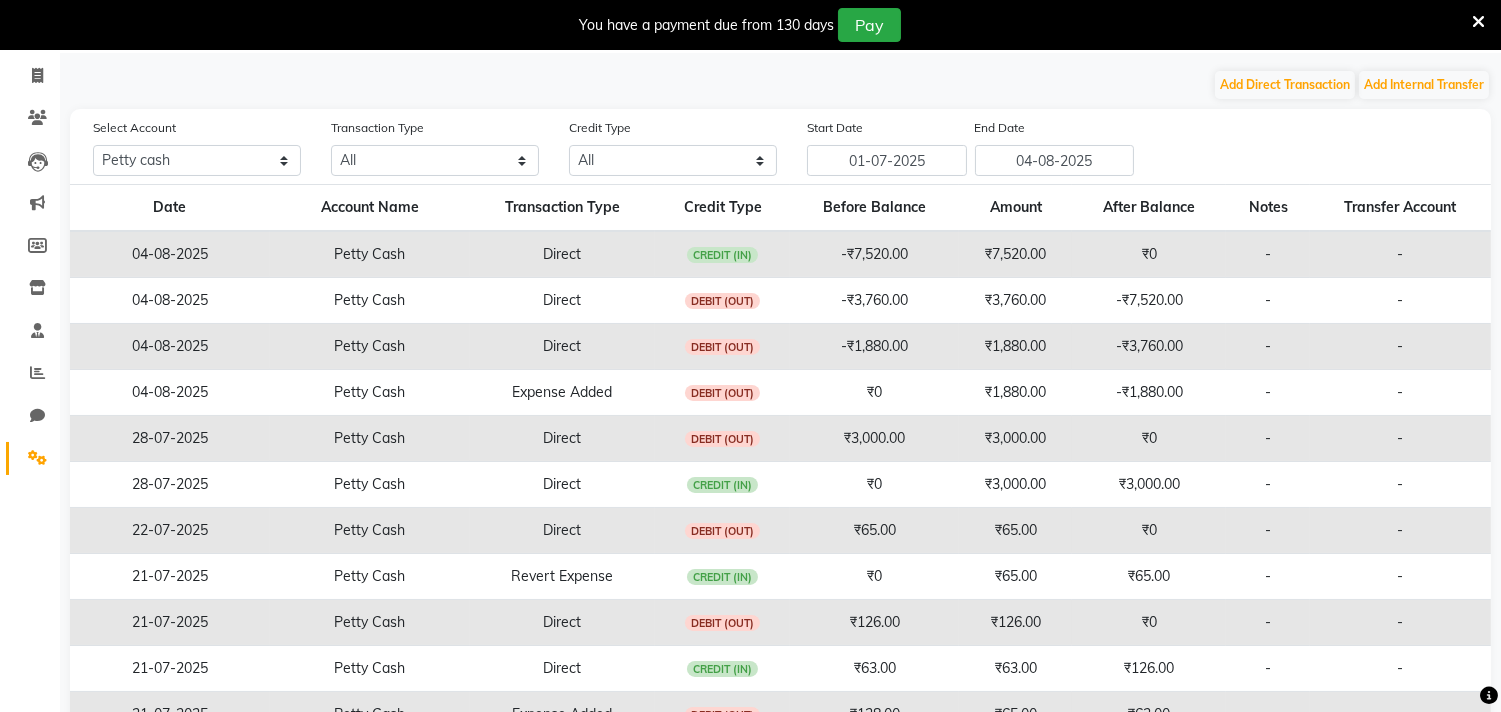 scroll, scrollTop: 0, scrollLeft: 0, axis: both 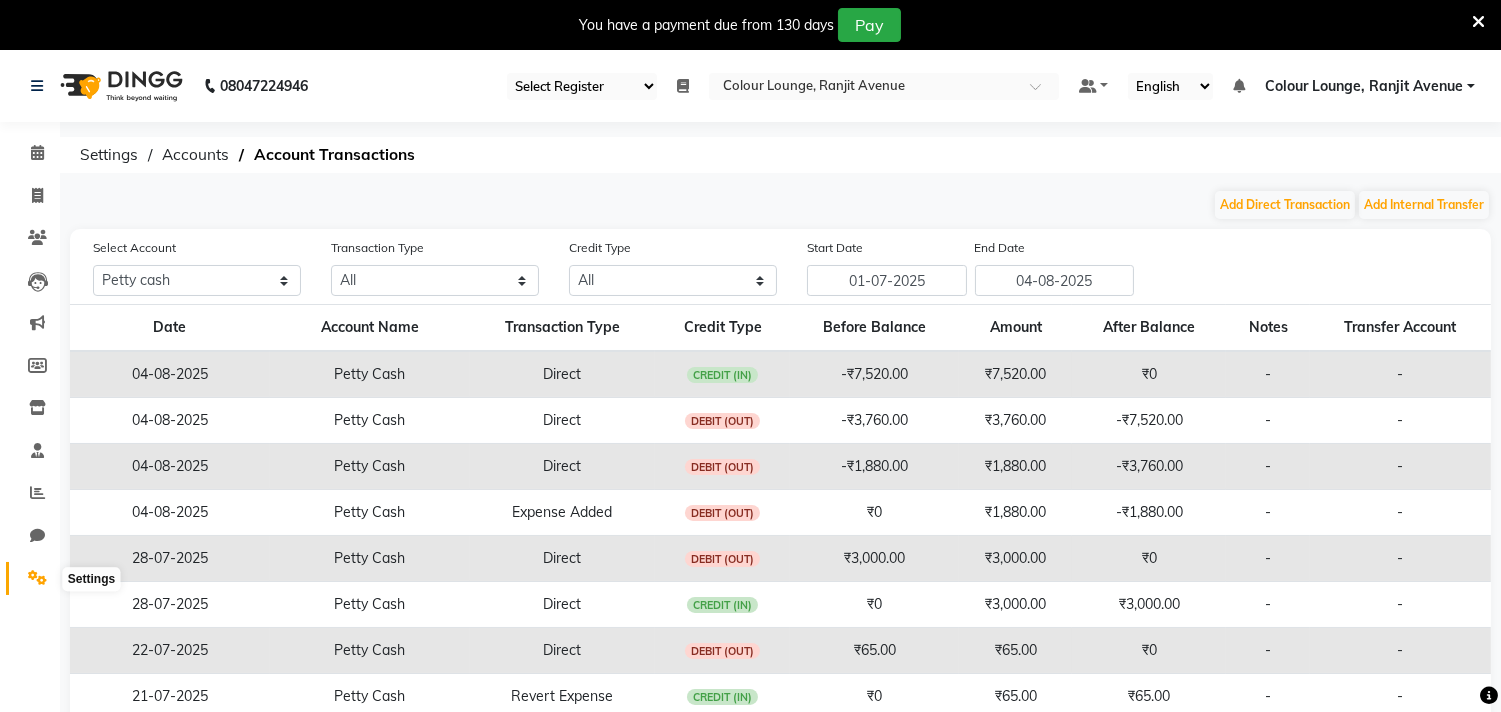 click 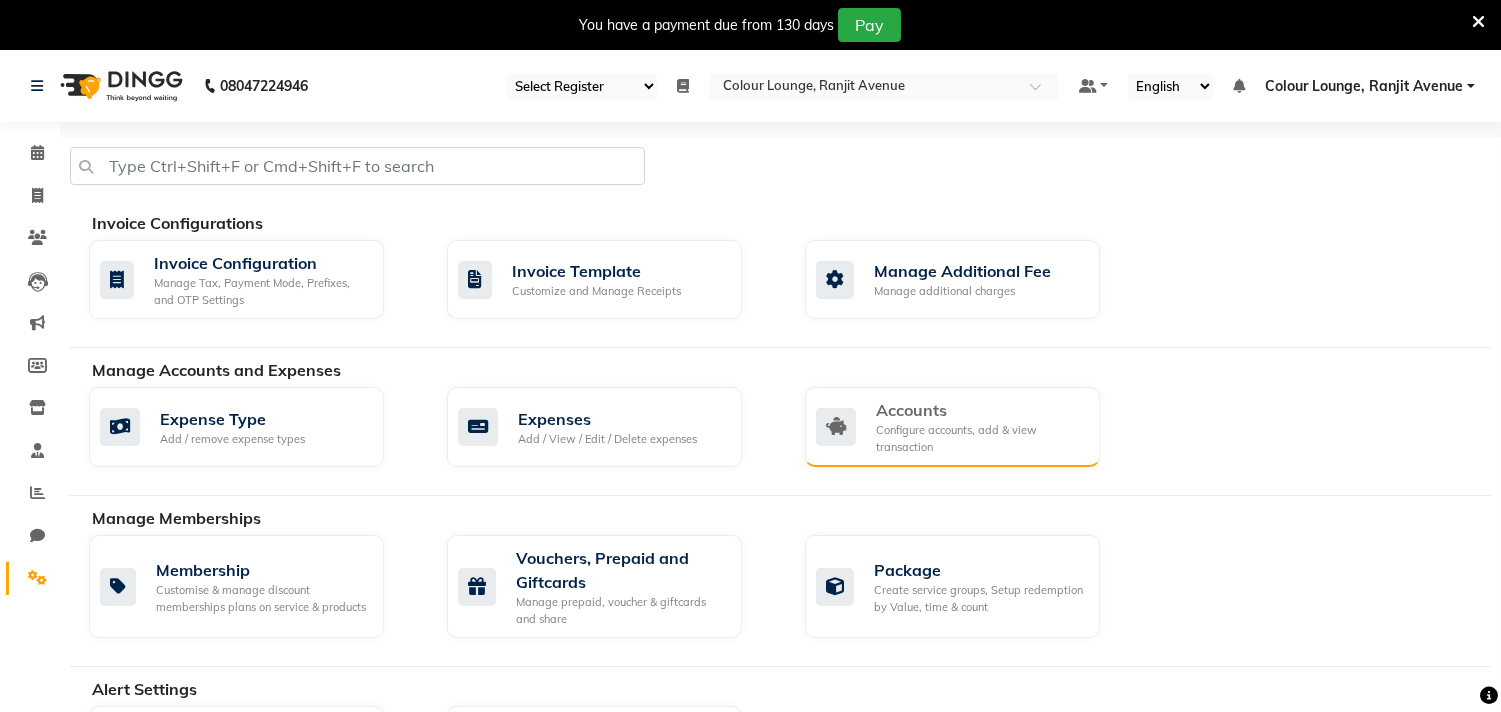 click on "Accounts" 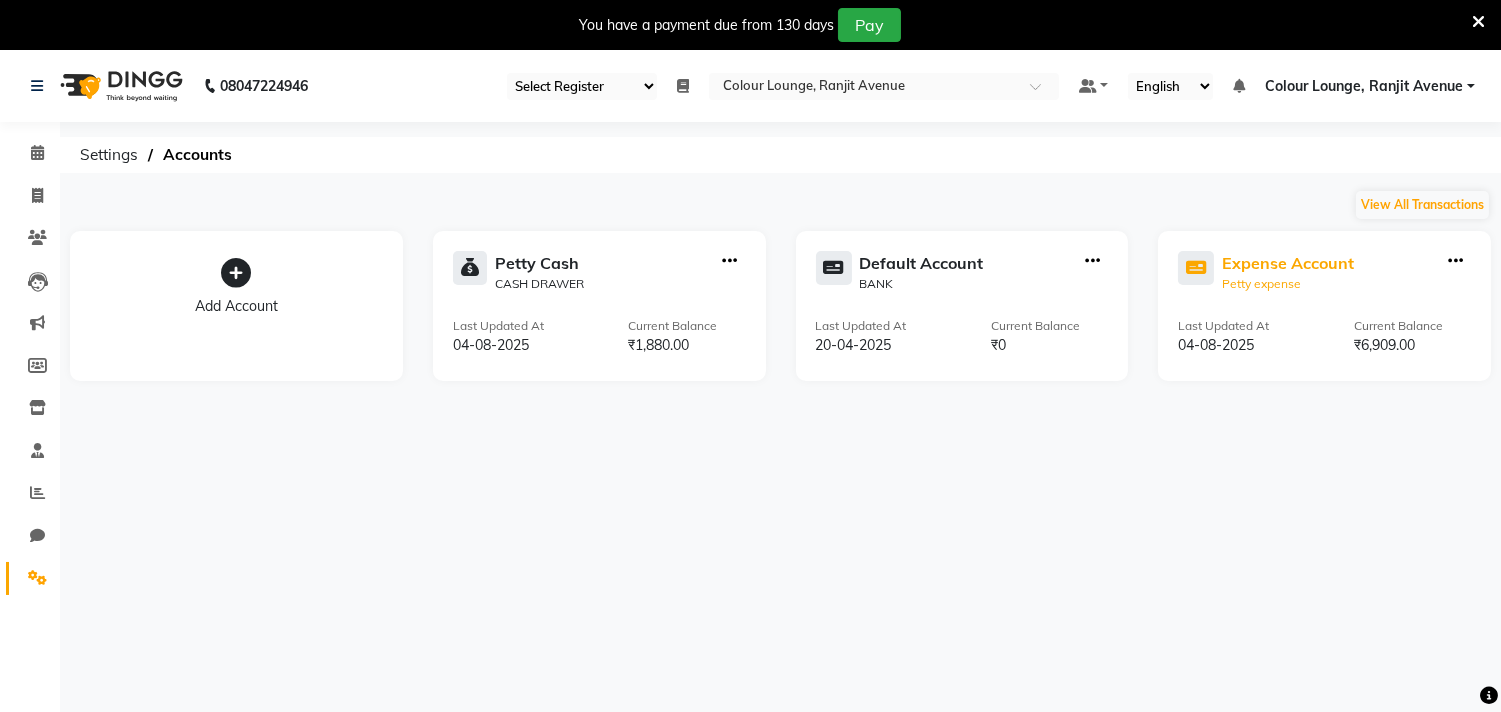 click on "Expense Account" 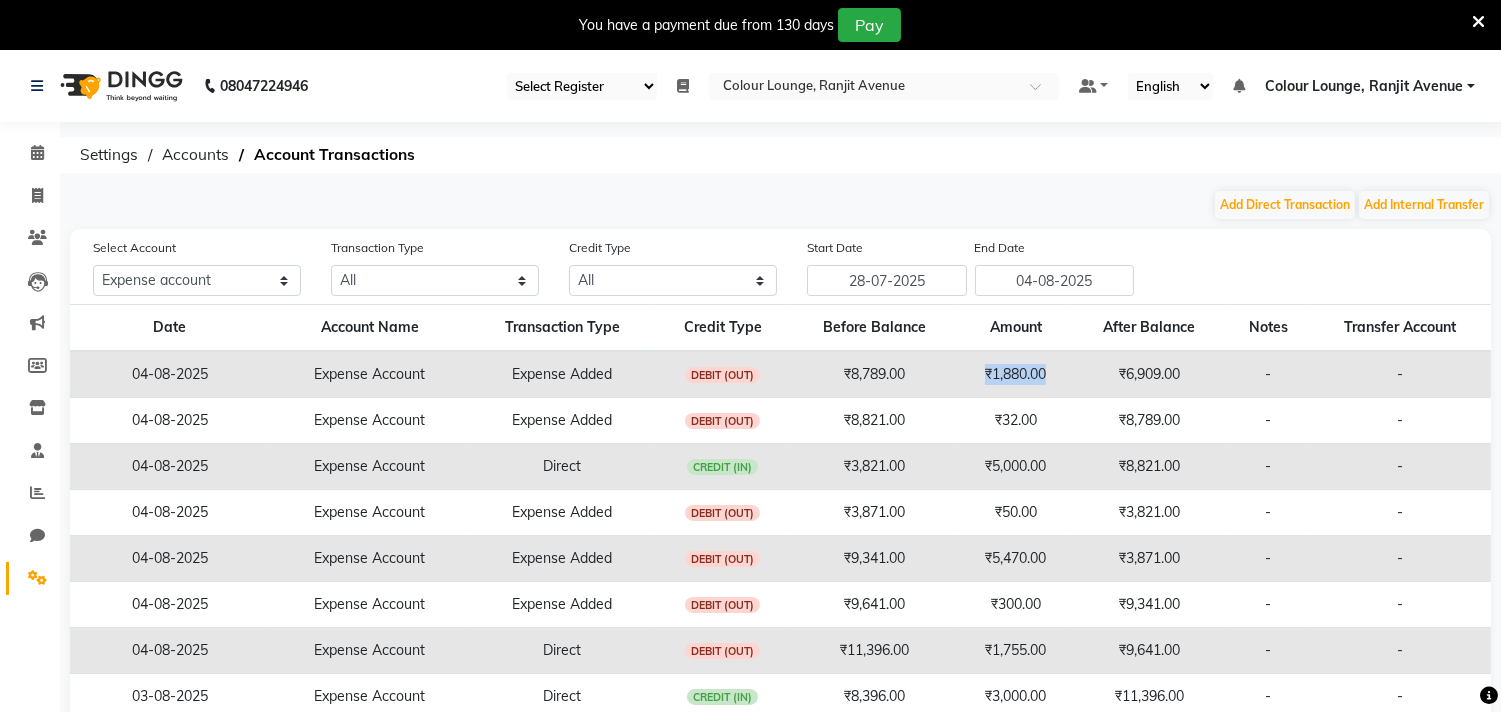 drag, startPoint x: 973, startPoint y: 372, endPoint x: 1044, endPoint y: 373, distance: 71.00704 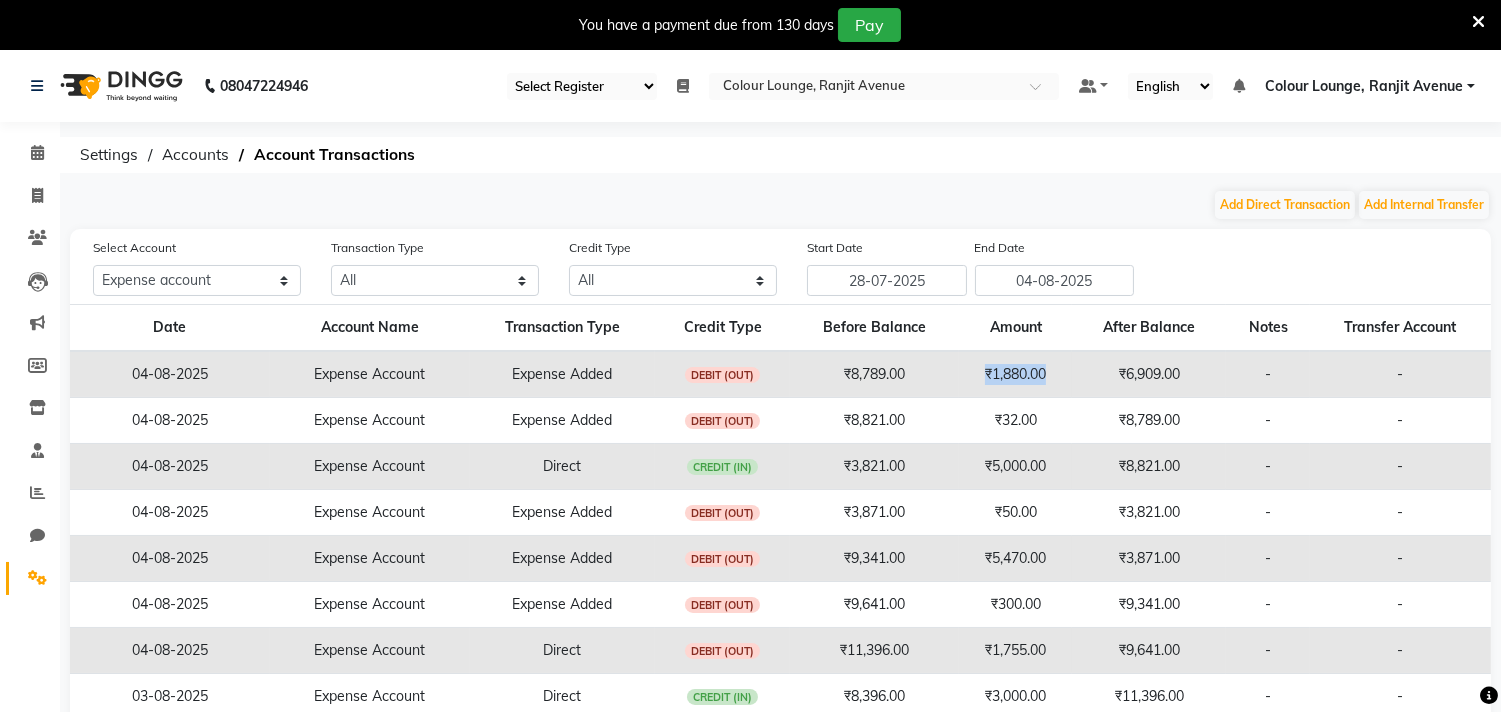drag, startPoint x: 970, startPoint y: 375, endPoint x: 1042, endPoint y: 362, distance: 73.1642 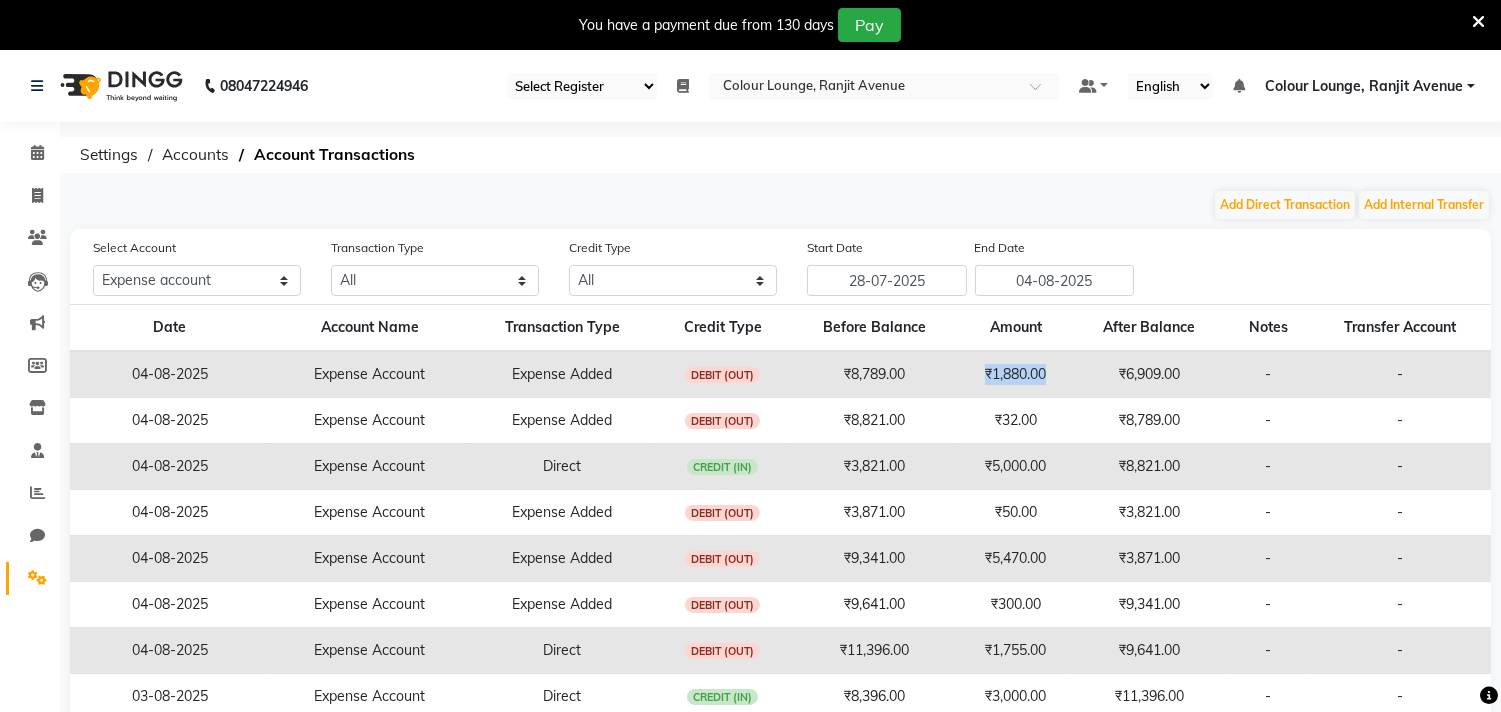 click on "₹1,880.00" 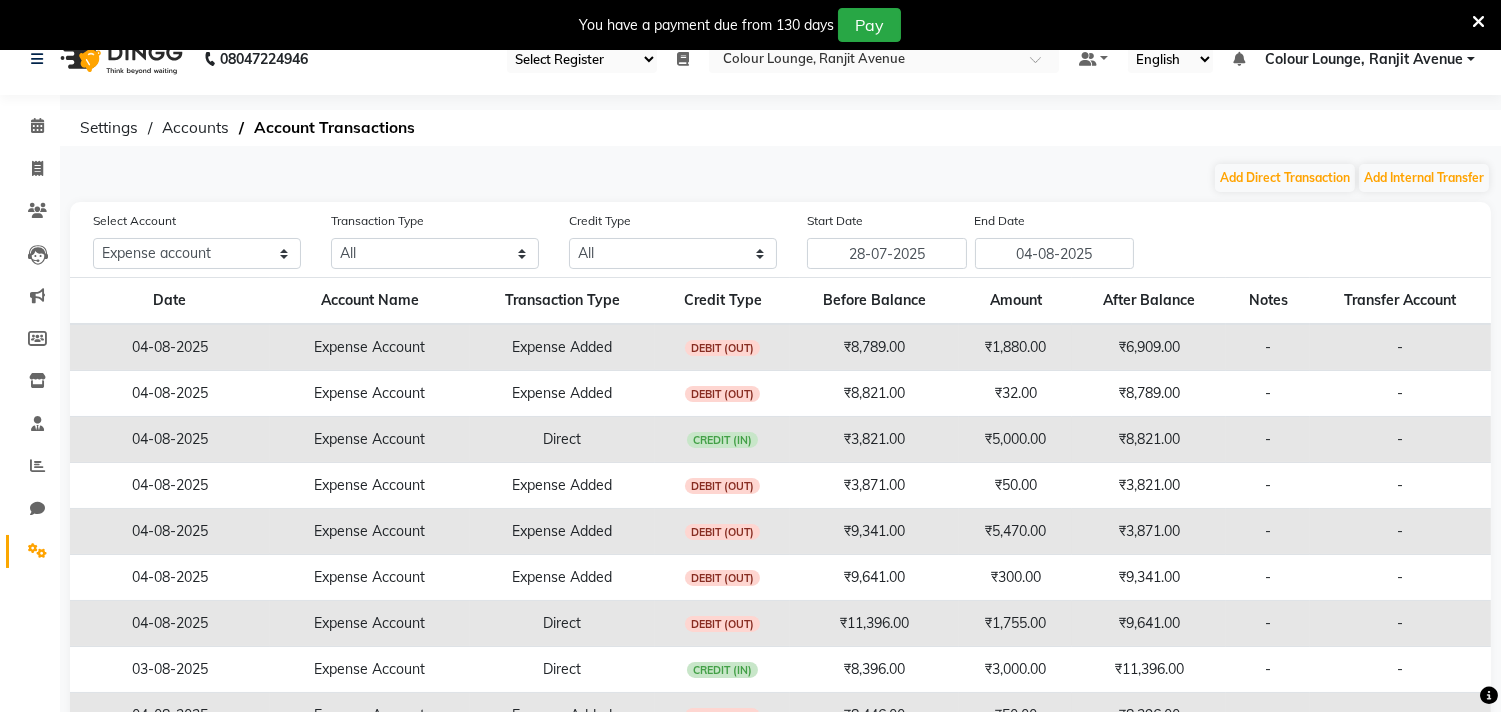 scroll, scrollTop: 0, scrollLeft: 0, axis: both 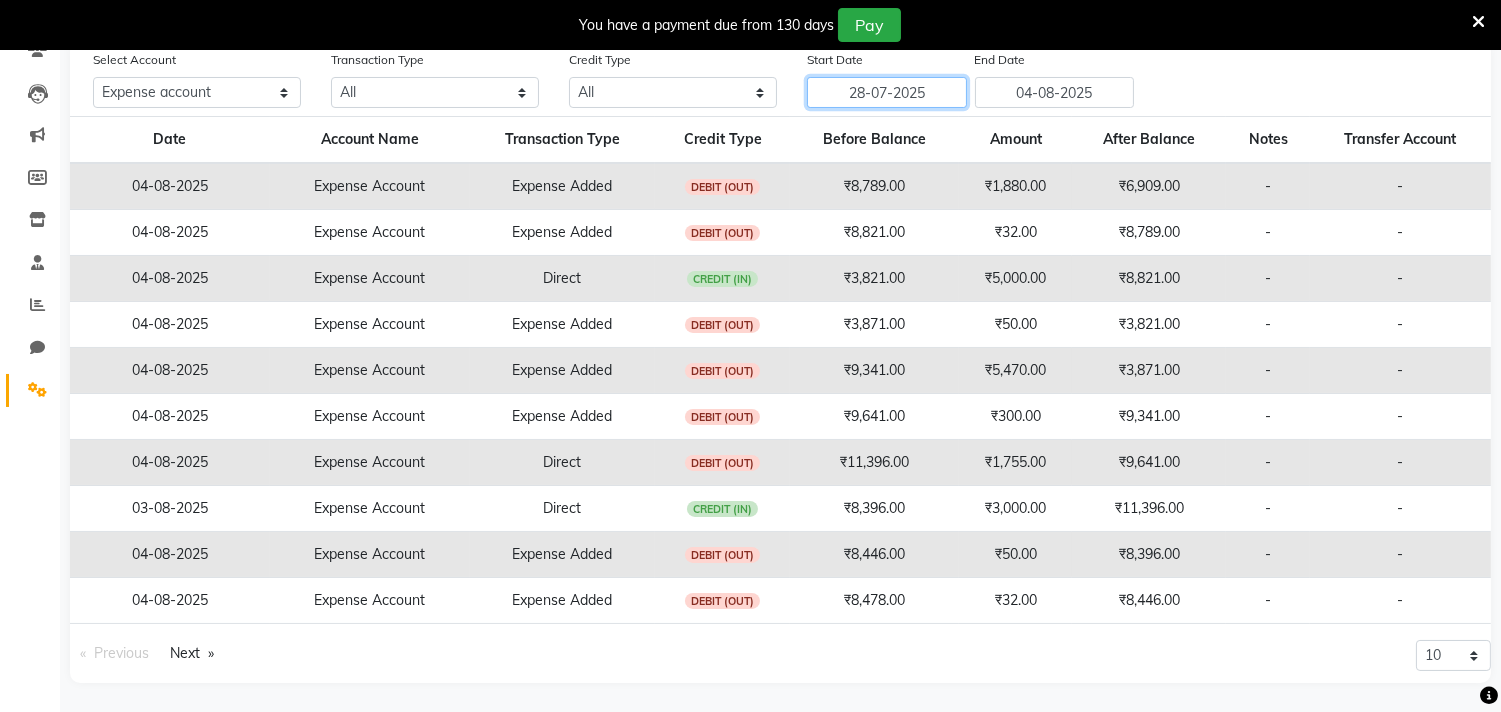 drag, startPoint x: 885, startPoint y: 95, endPoint x: 904, endPoint y: 105, distance: 21.470911 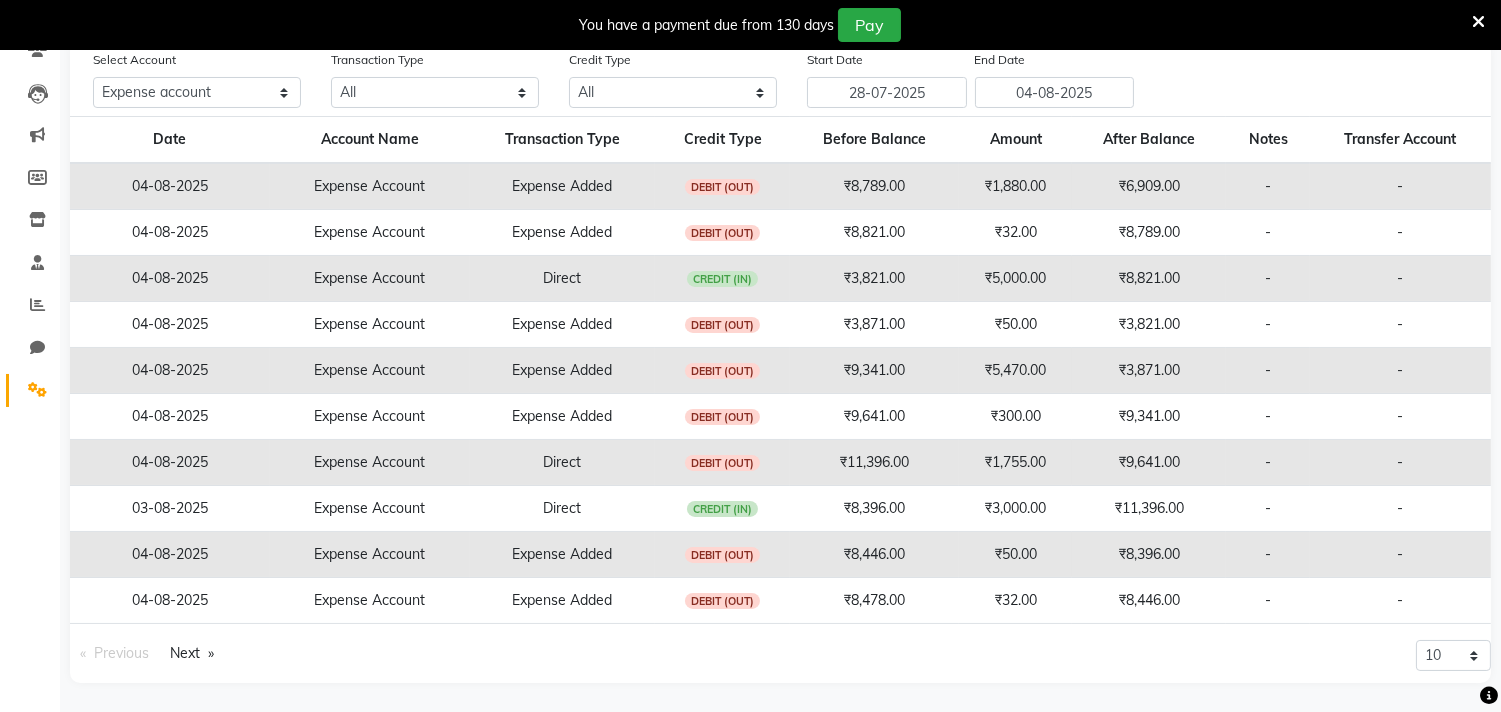 select on "7" 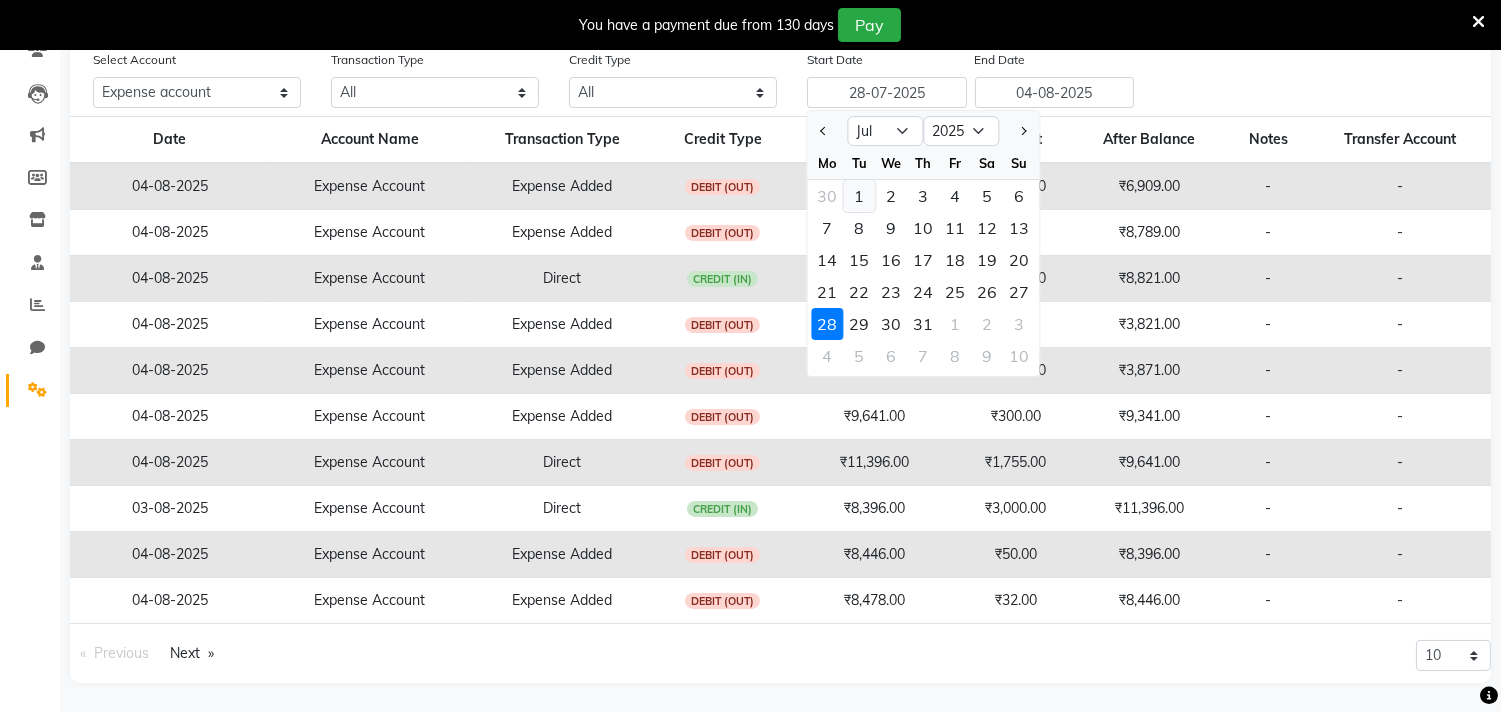 click on "1" 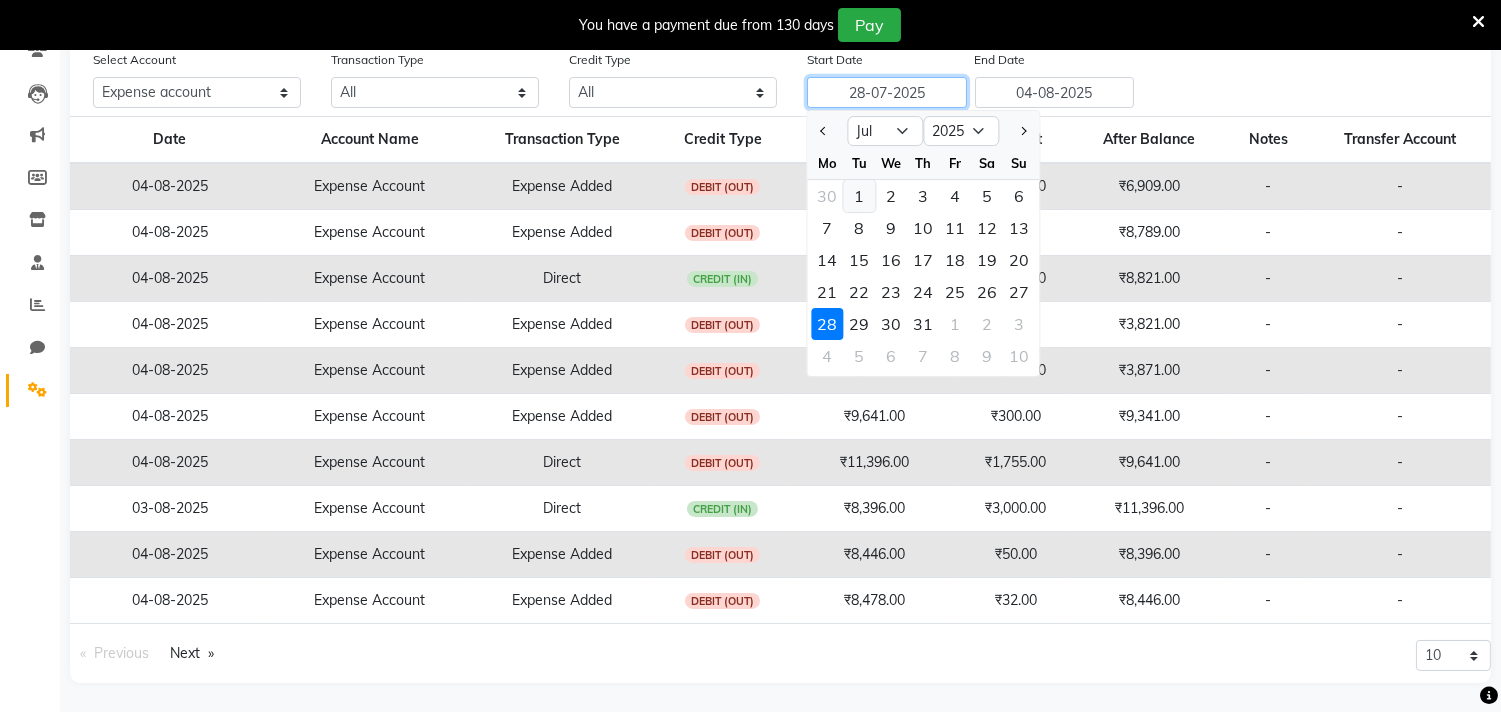 type on "01-07-2025" 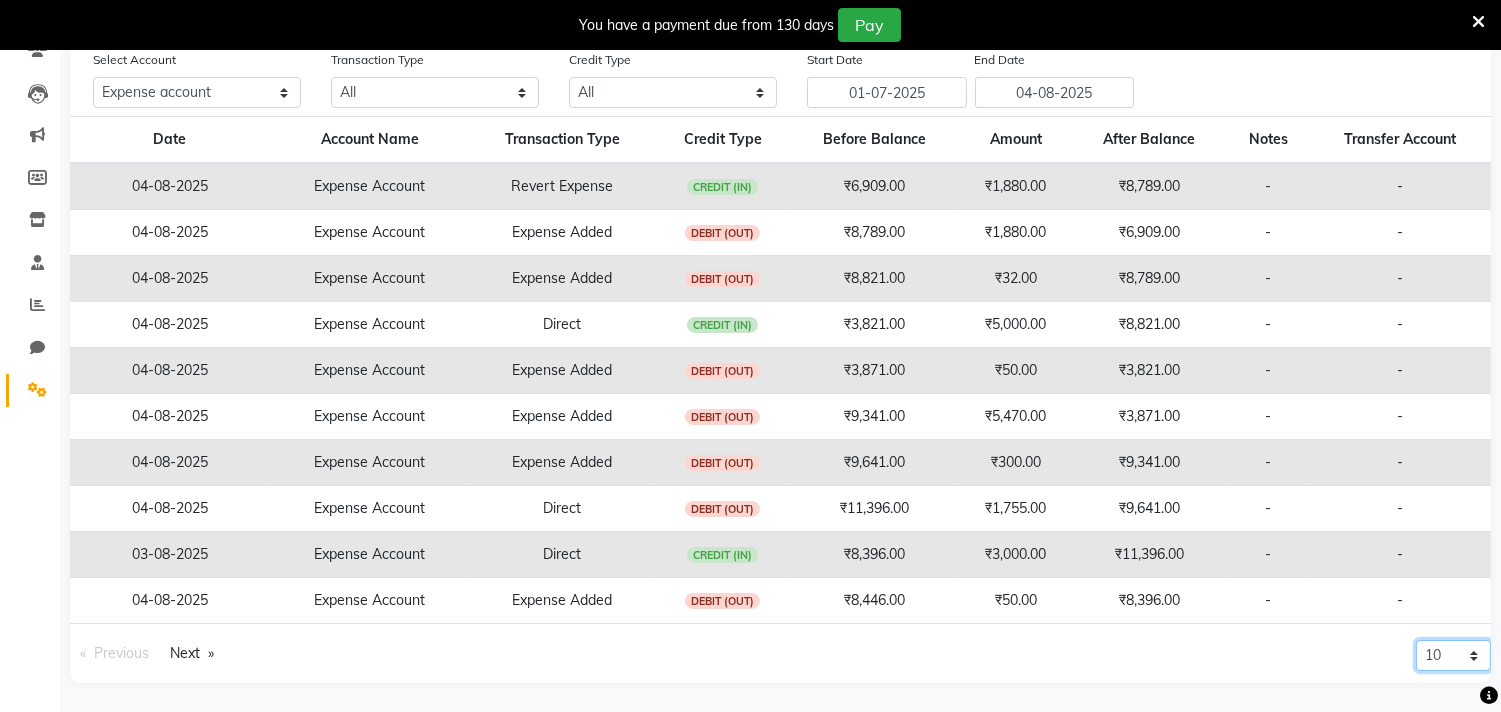drag, startPoint x: 1435, startPoint y: 651, endPoint x: 1443, endPoint y: 642, distance: 12.0415945 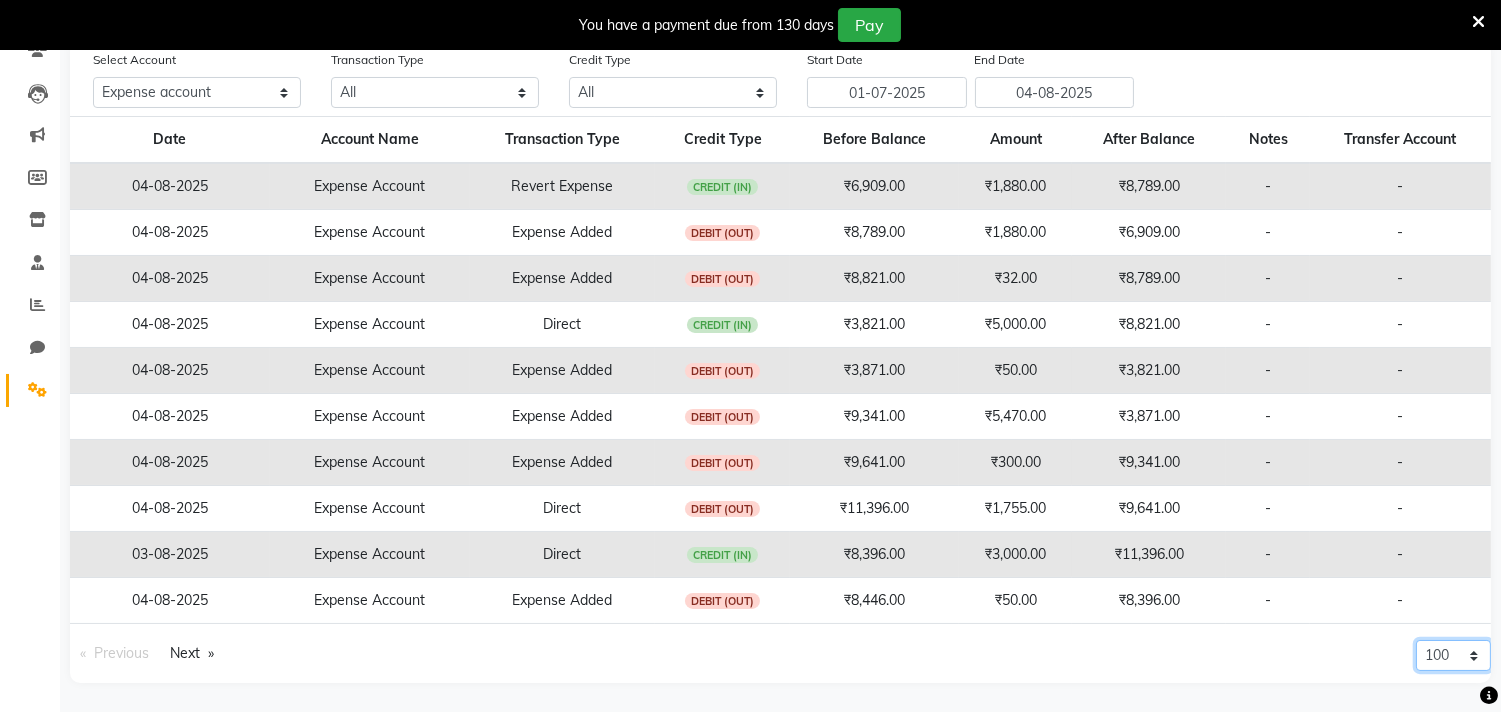 click on "10 20 50 100" 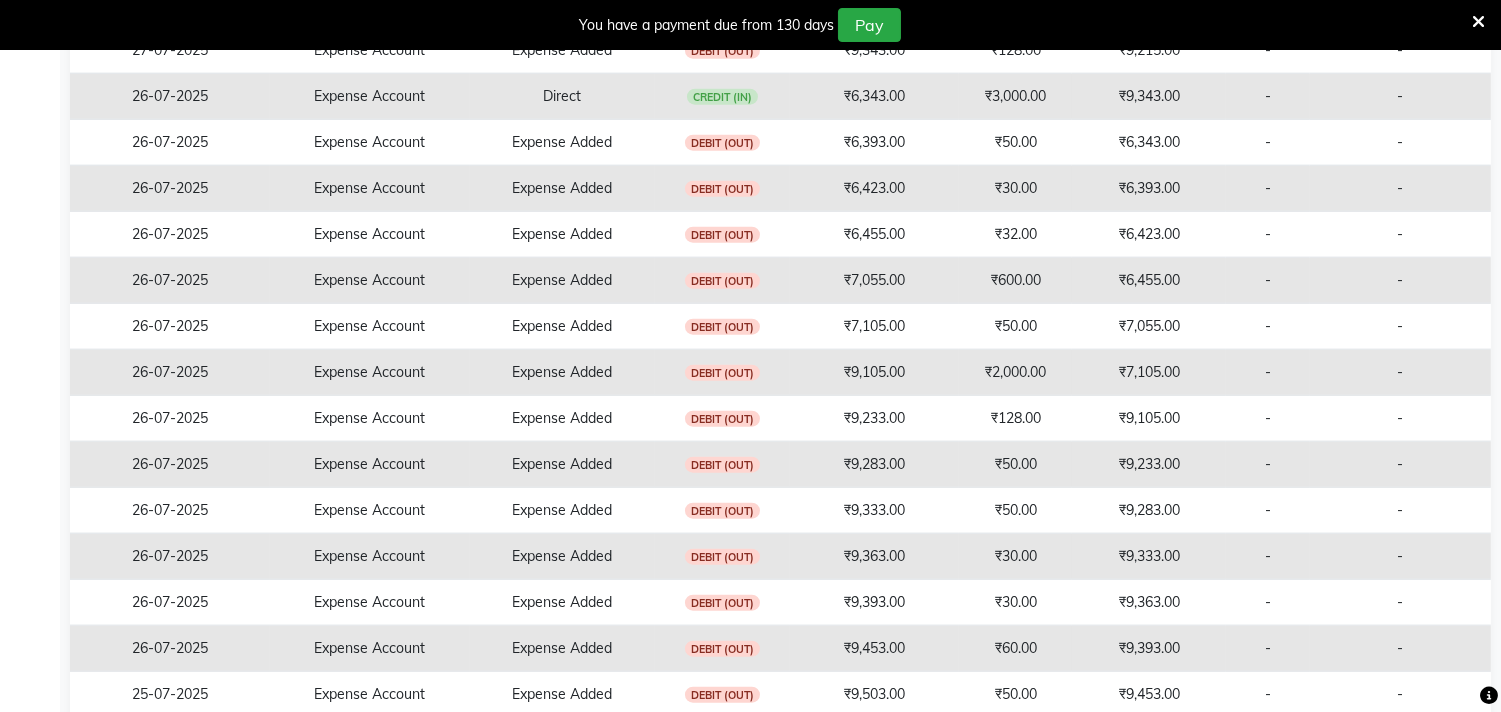 scroll, scrollTop: 4337, scrollLeft: 0, axis: vertical 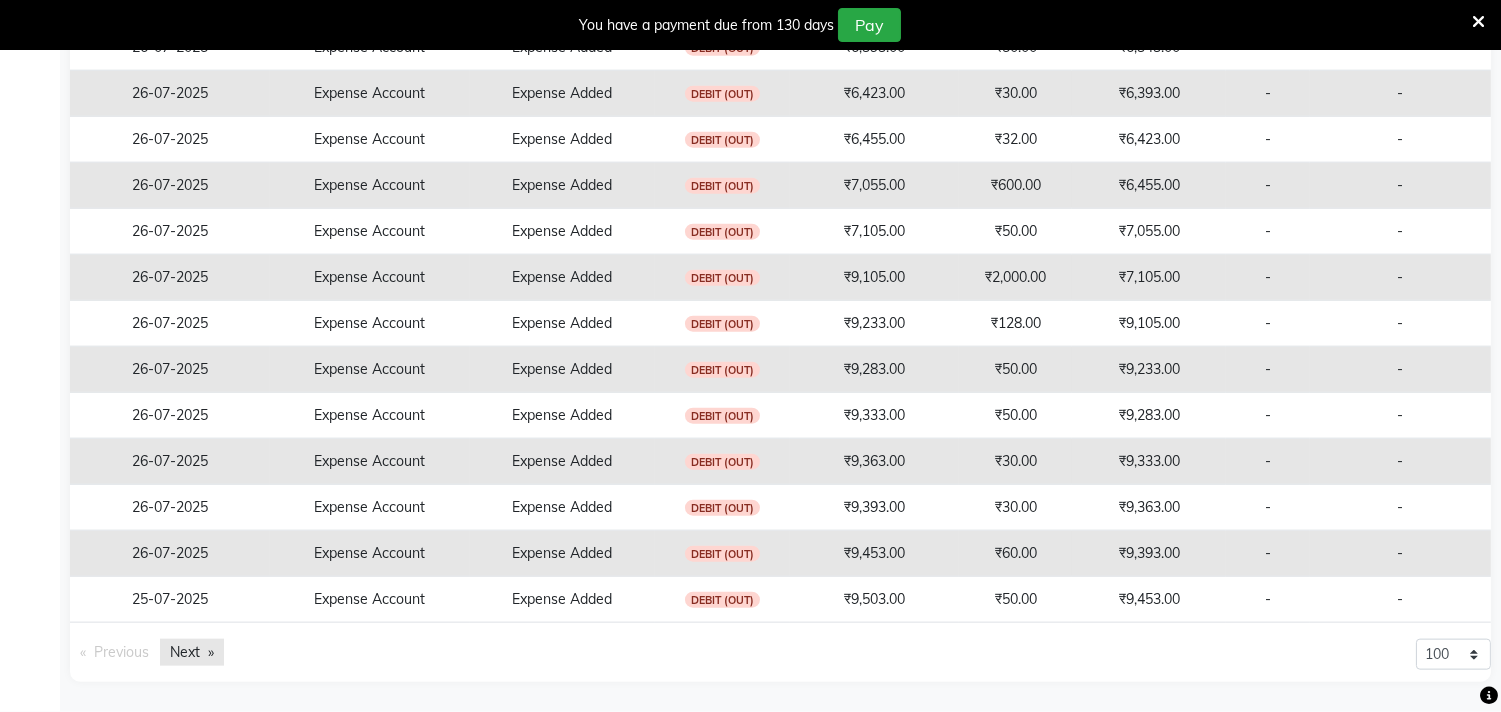 click on "Next  page" 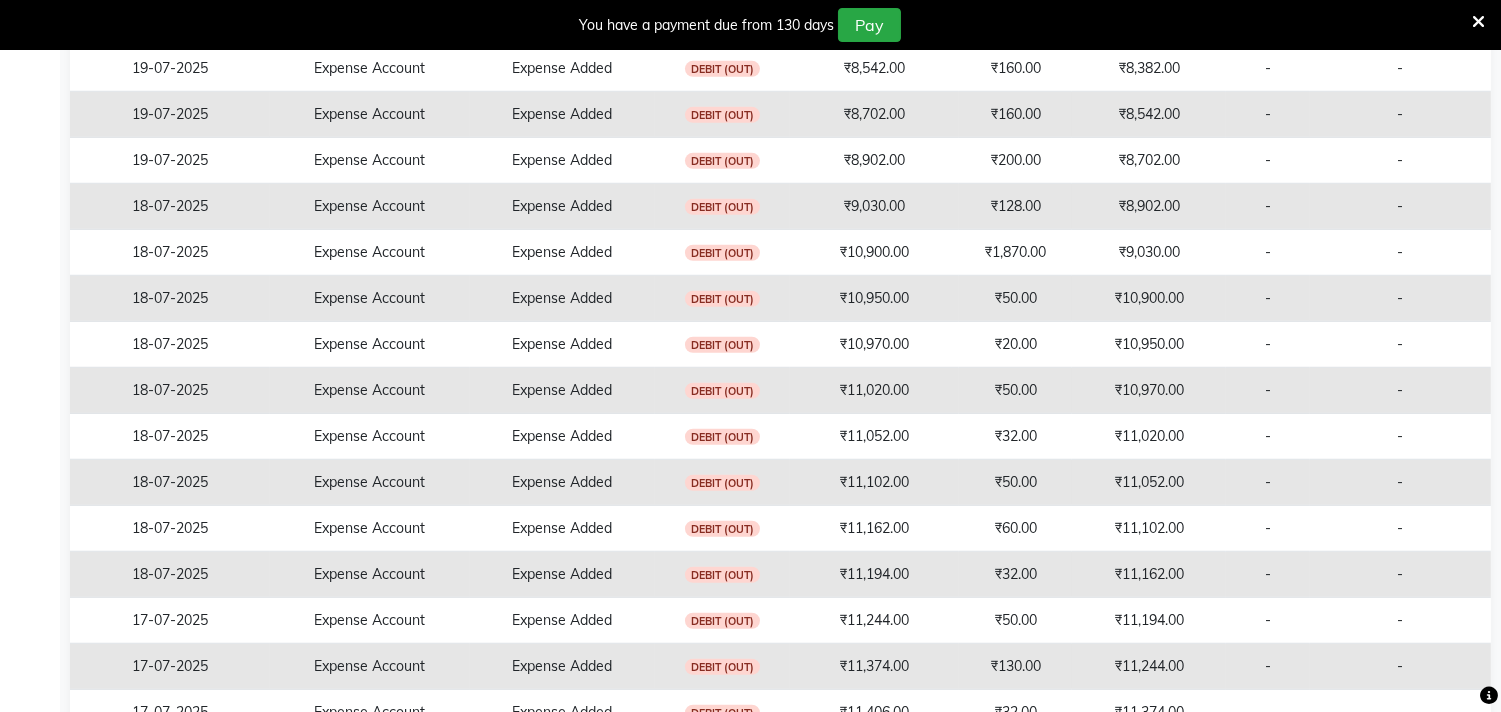 scroll, scrollTop: 2711, scrollLeft: 0, axis: vertical 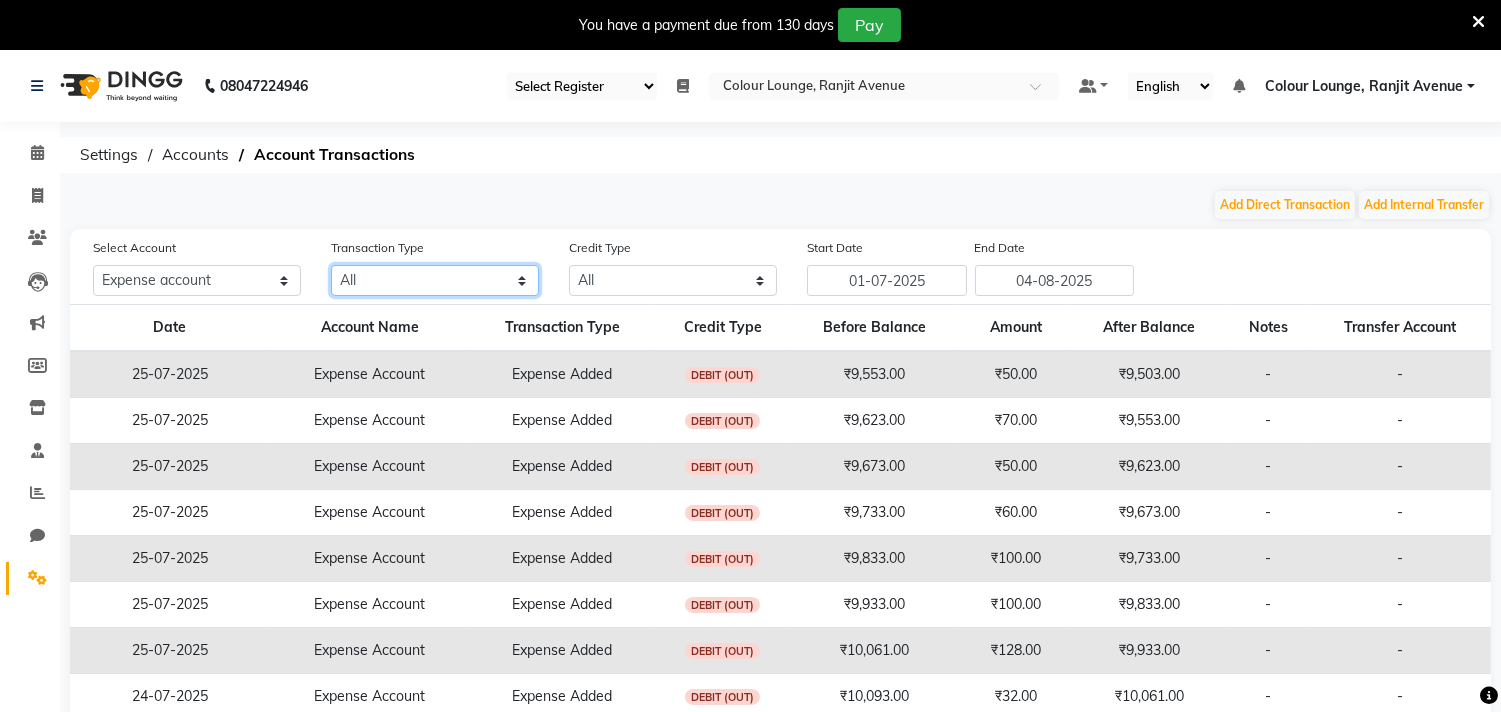 click on "All Direct Internal Transfer Expense Invoice Daily Register" 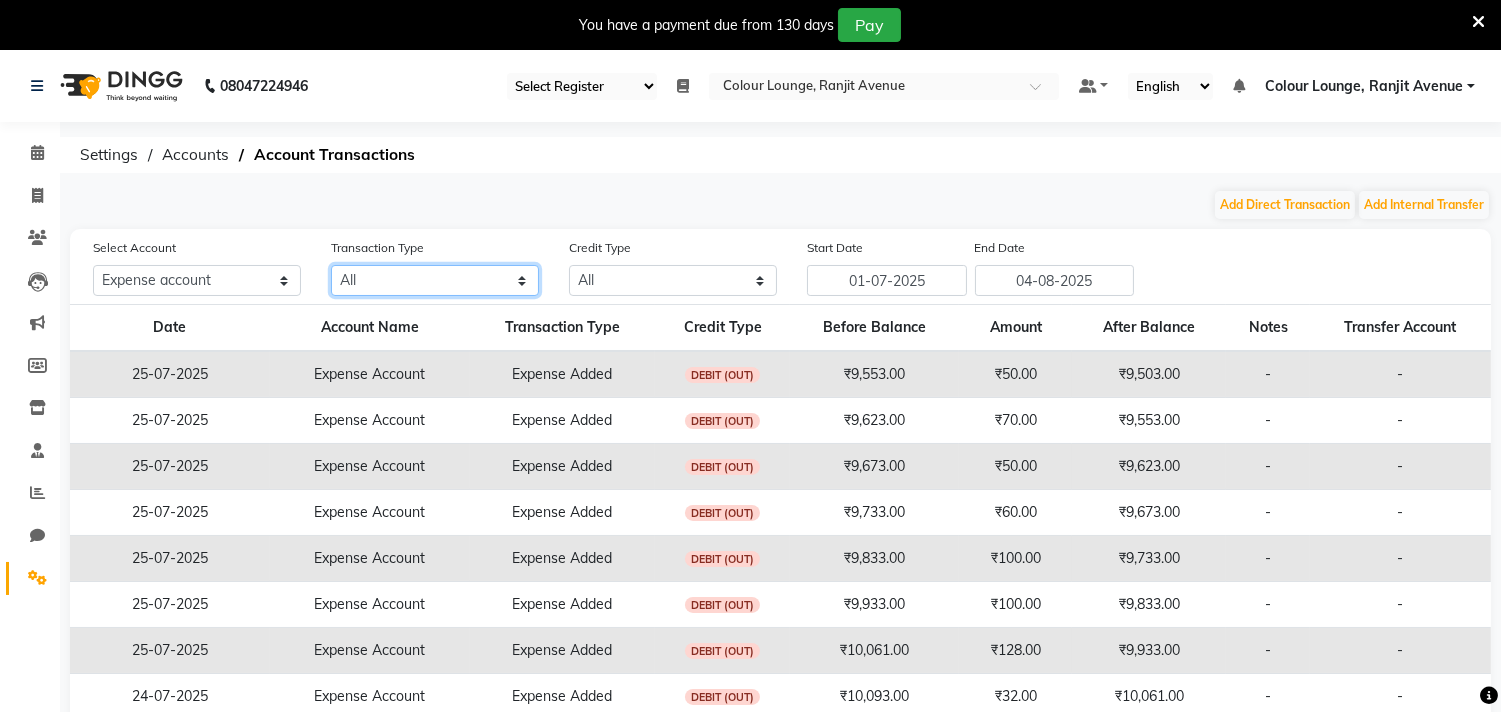 click on "All Direct Internal Transfer Expense Invoice Daily Register" 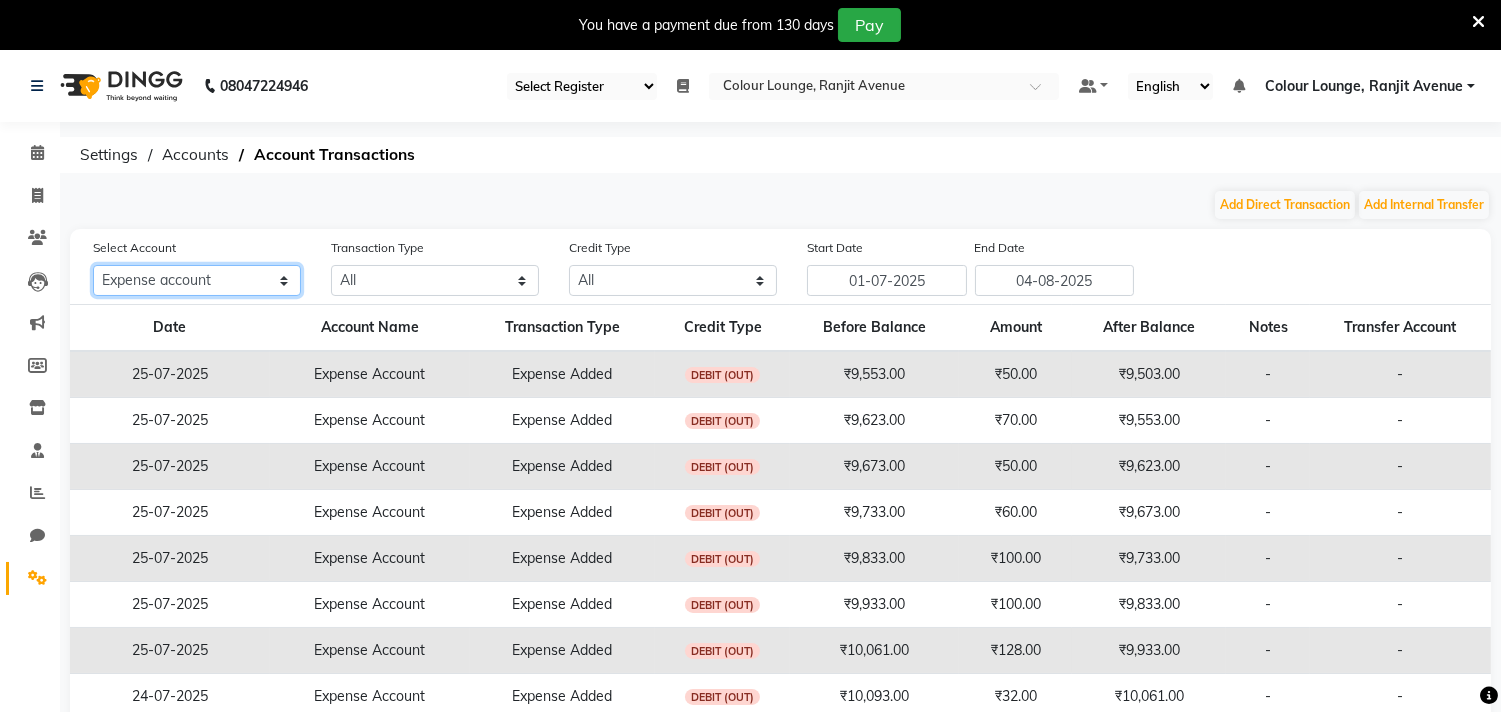 click on "All Petty cash Default account Expense account" 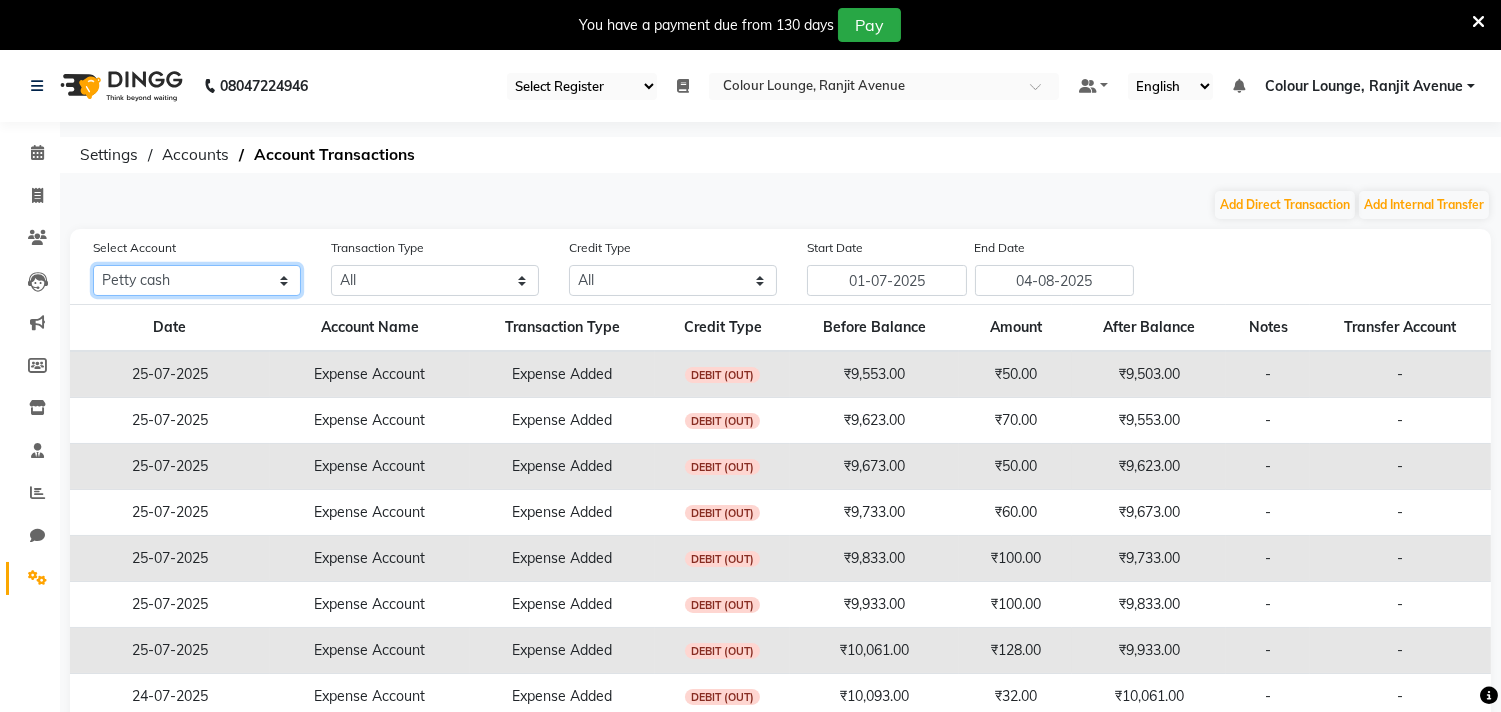 click on "All Petty cash Default account Expense account" 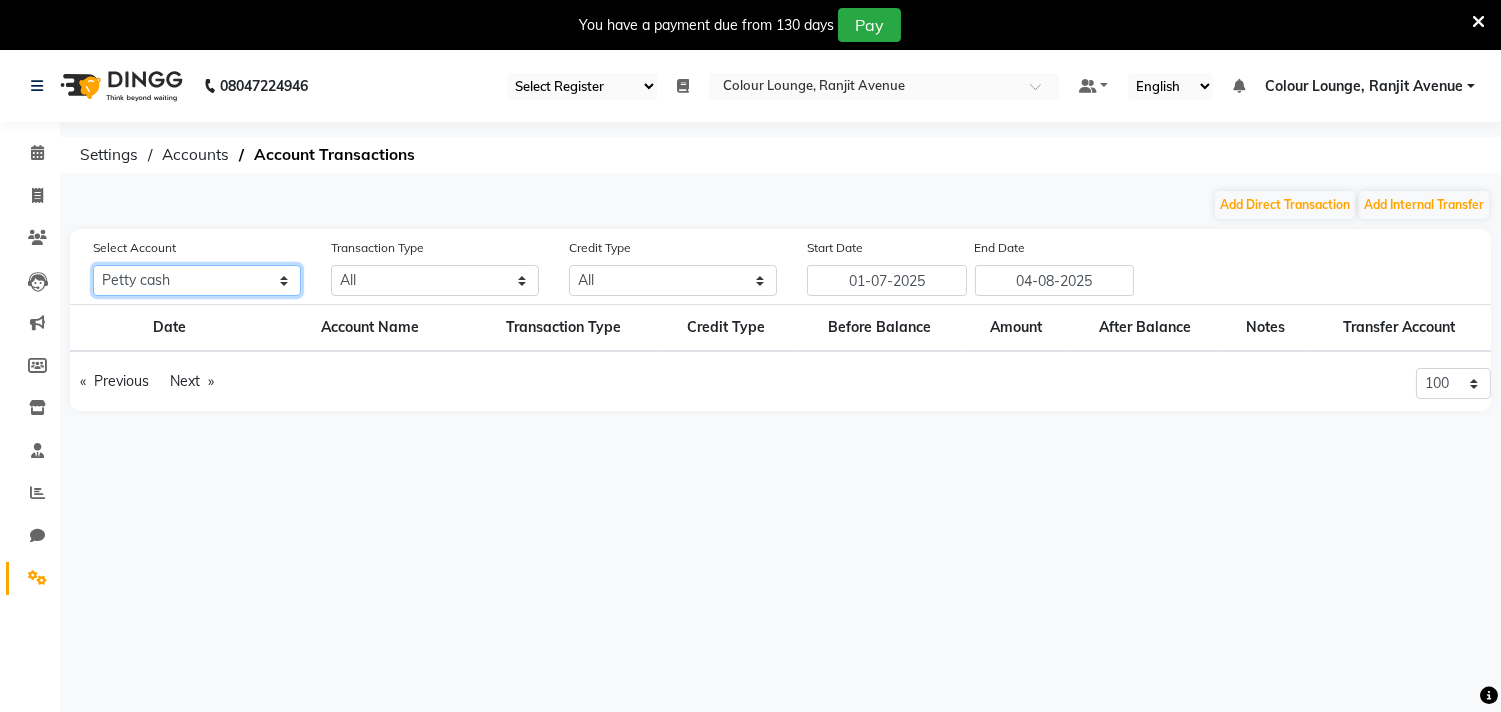 click on "All Petty cash Default account Expense account" 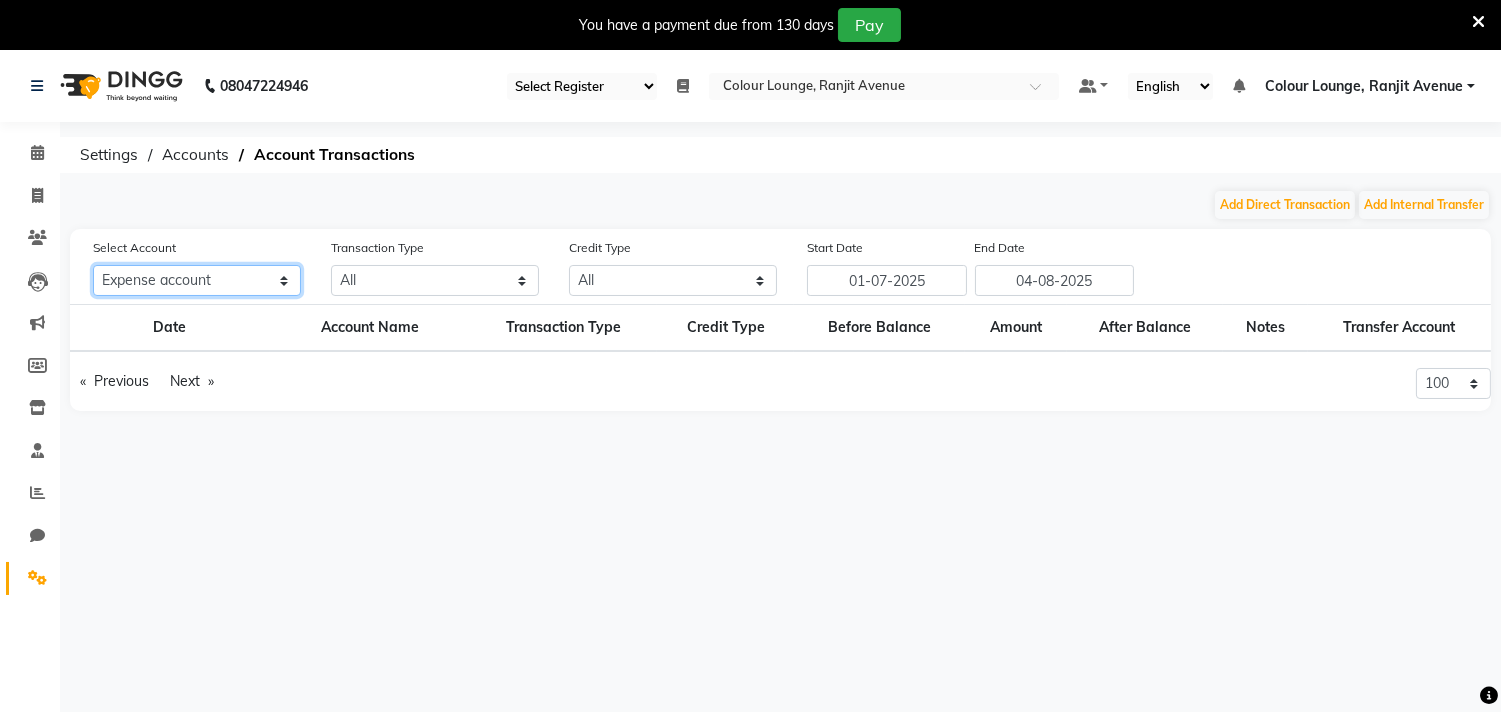 click on "All Petty cash Default account Expense account" 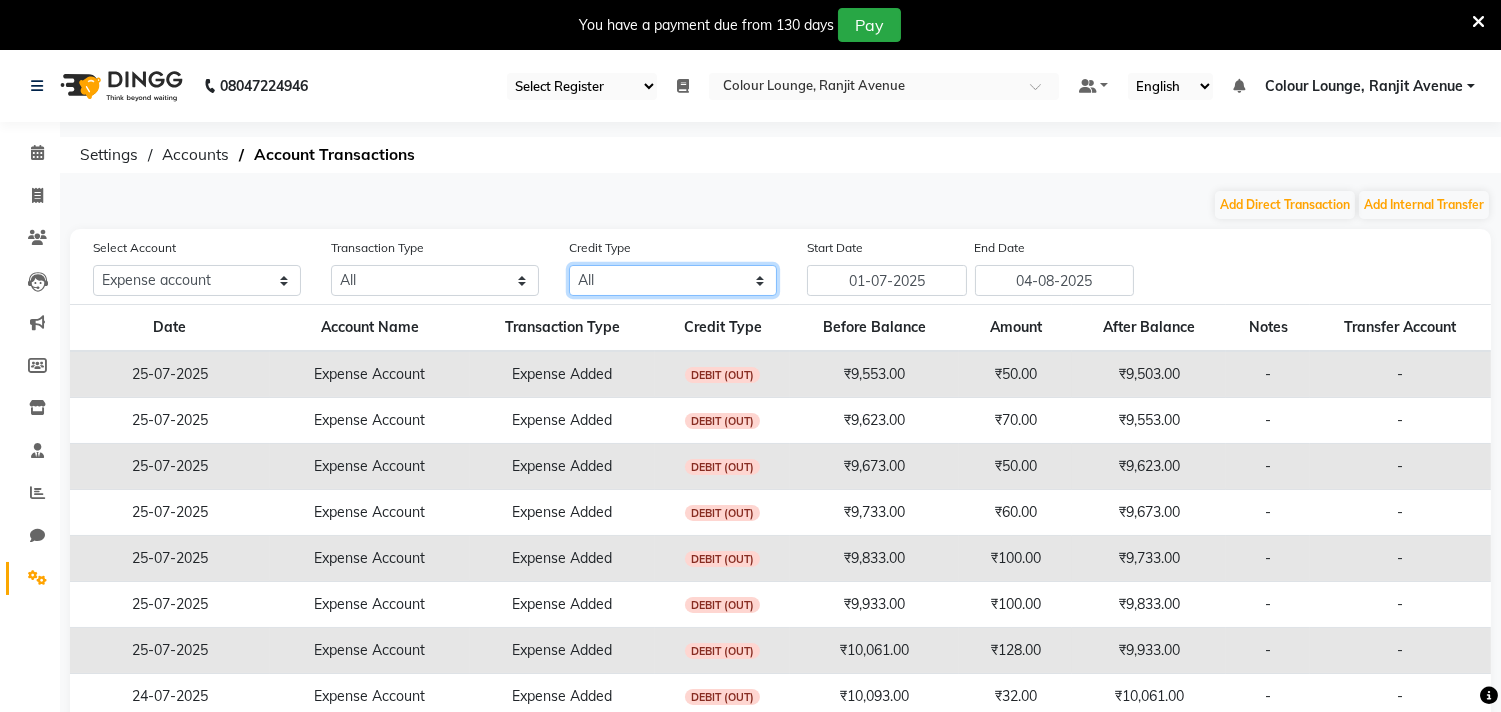 click on "All Credit (IN) Debit (OUT)" 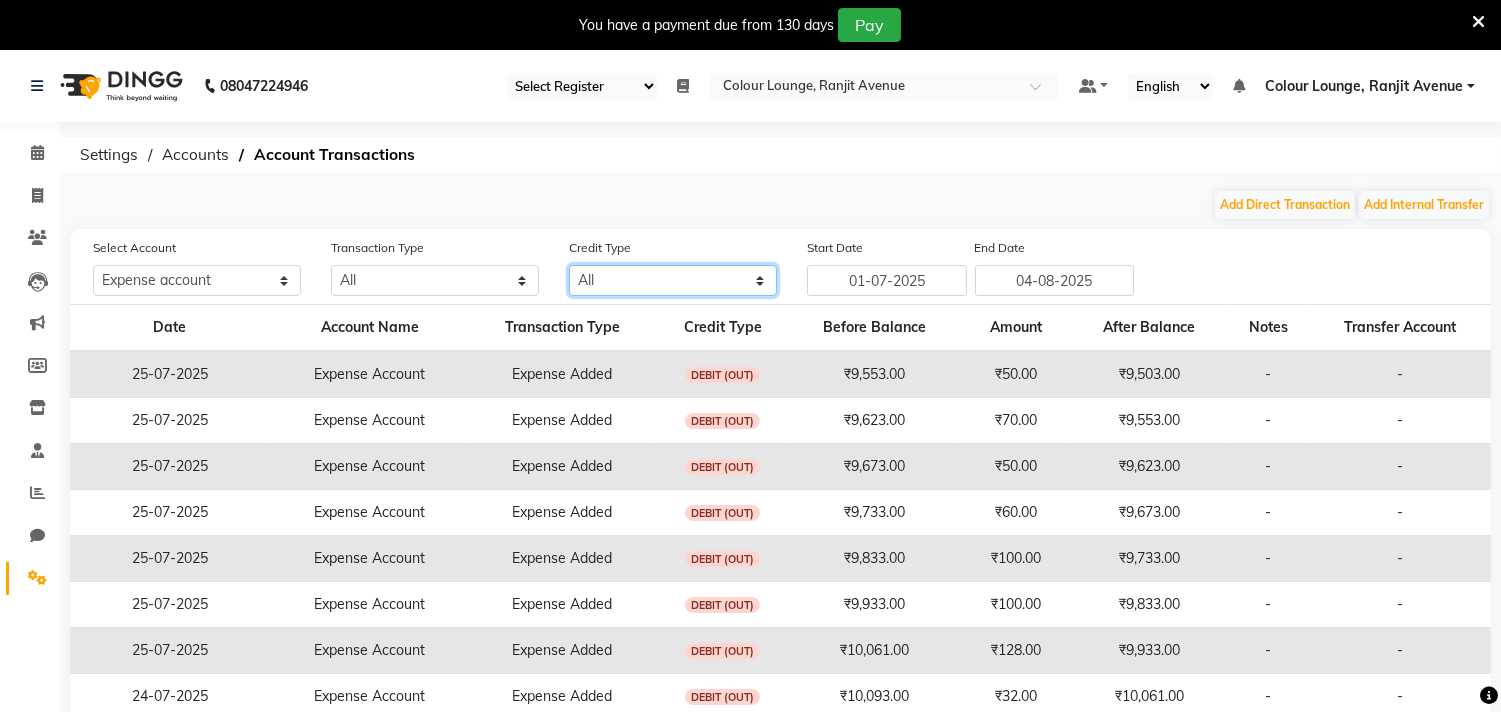 click on "All Credit (IN) Debit (OUT)" 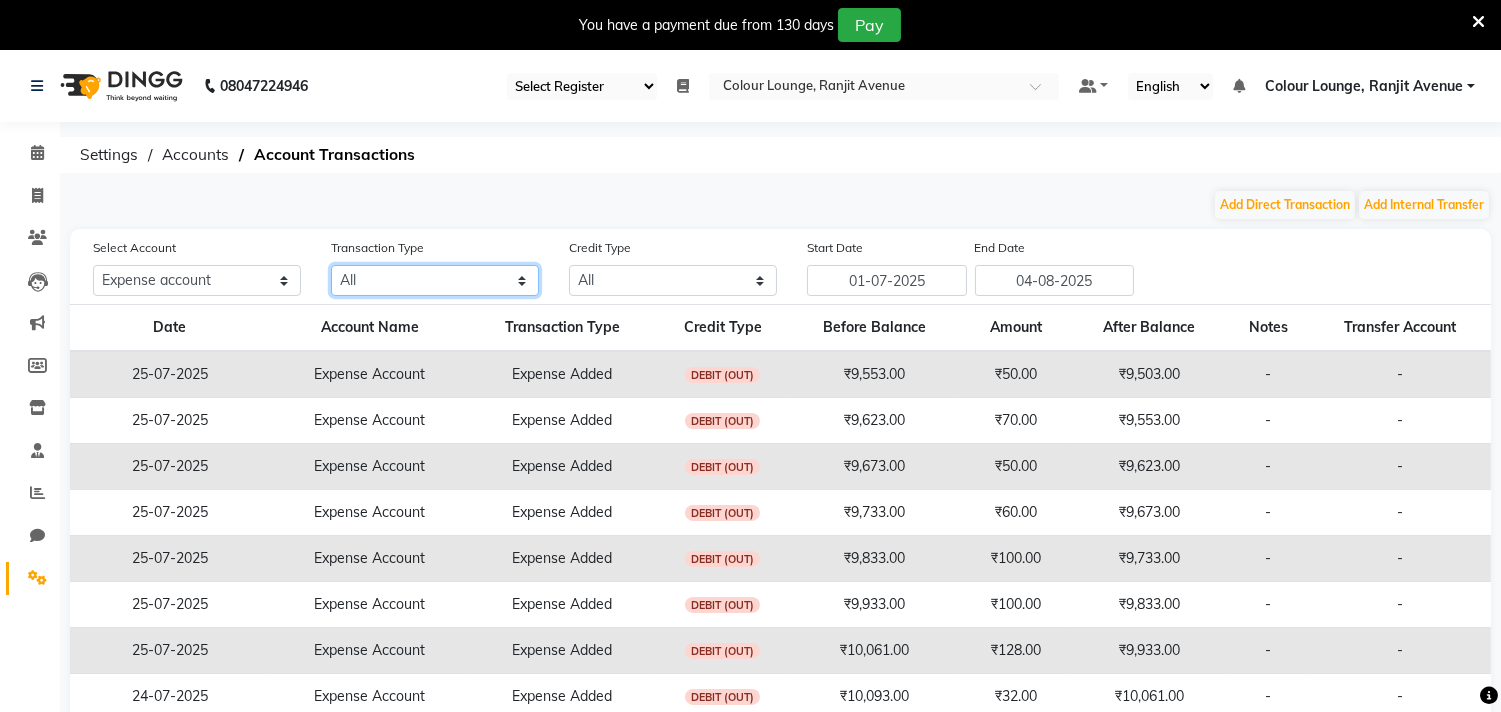 click on "All Direct Internal Transfer Expense Invoice Daily Register" 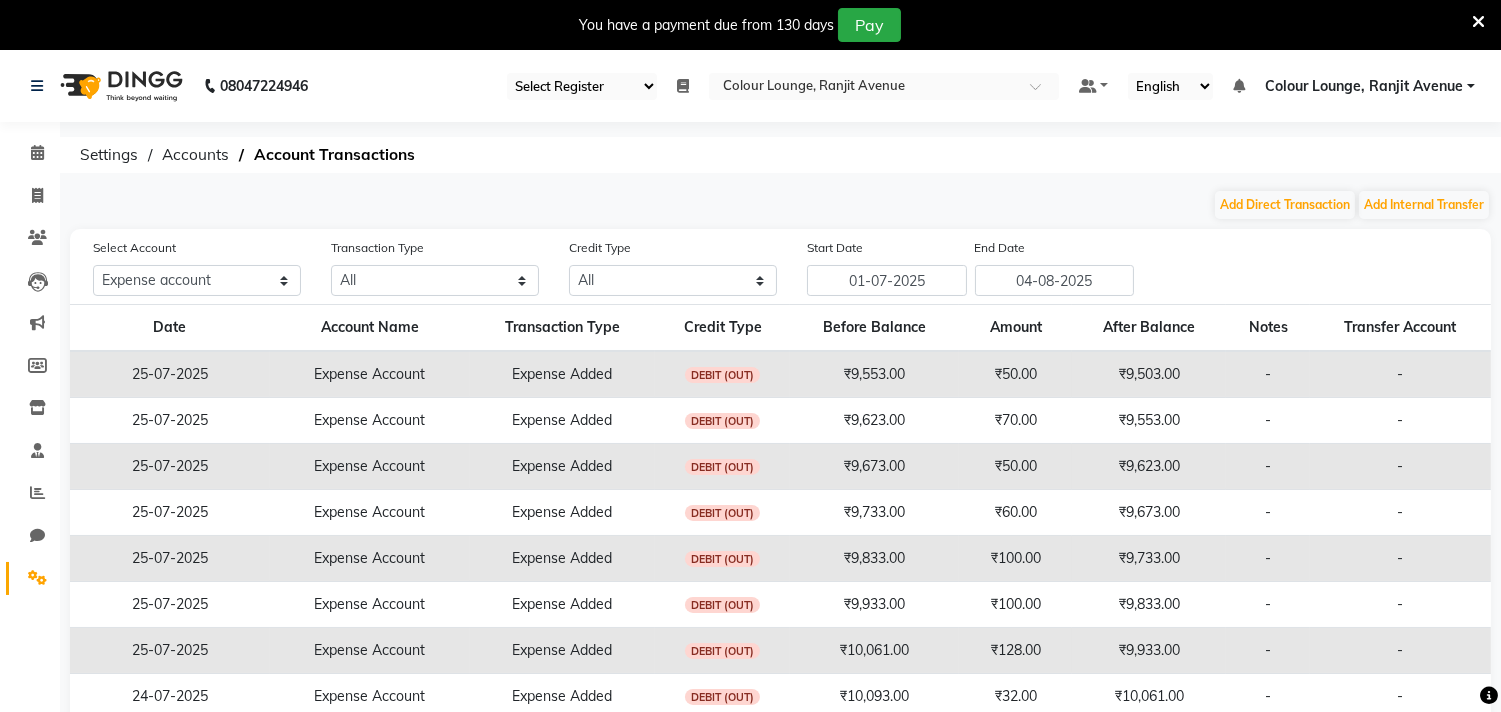 click on "Settings  Accounts   Account Transactions" 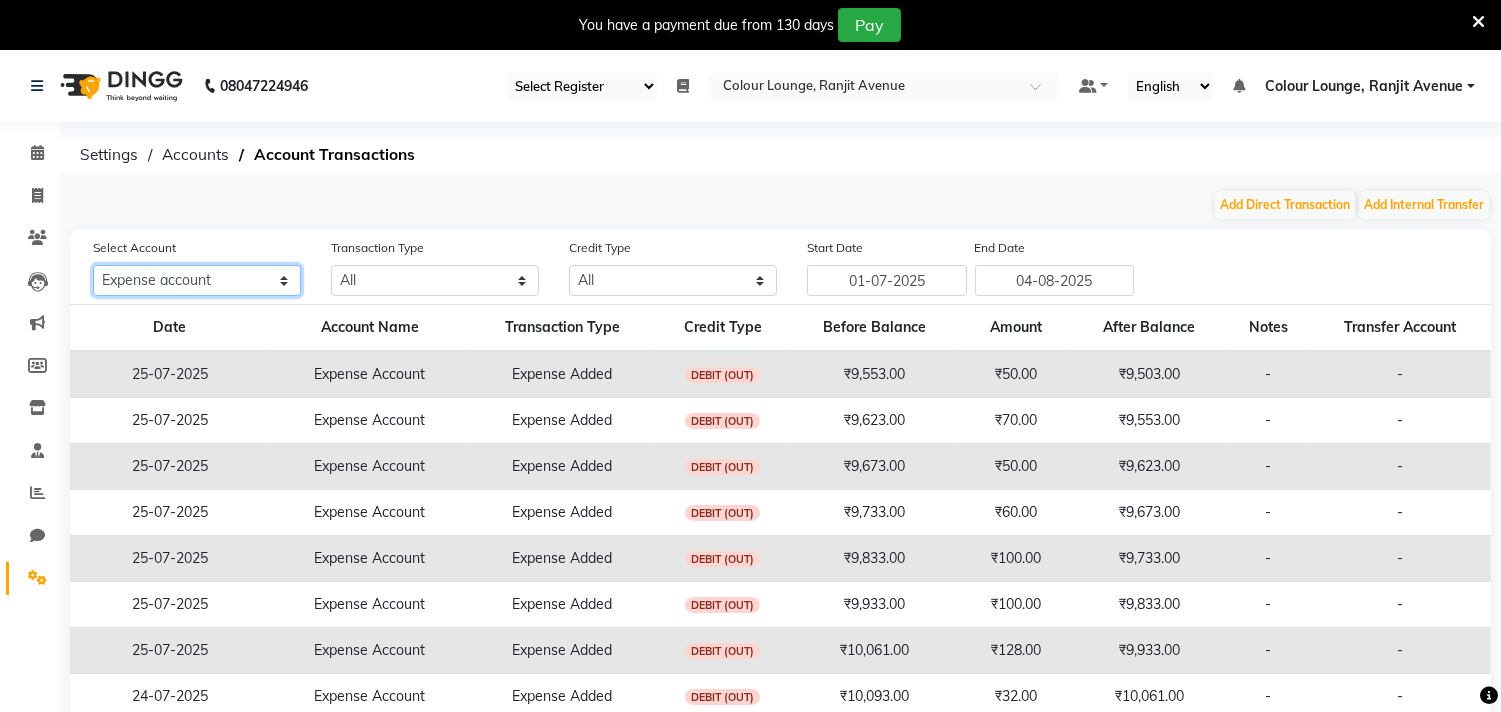 drag, startPoint x: 248, startPoint y: 275, endPoint x: 245, endPoint y: 292, distance: 17.262676 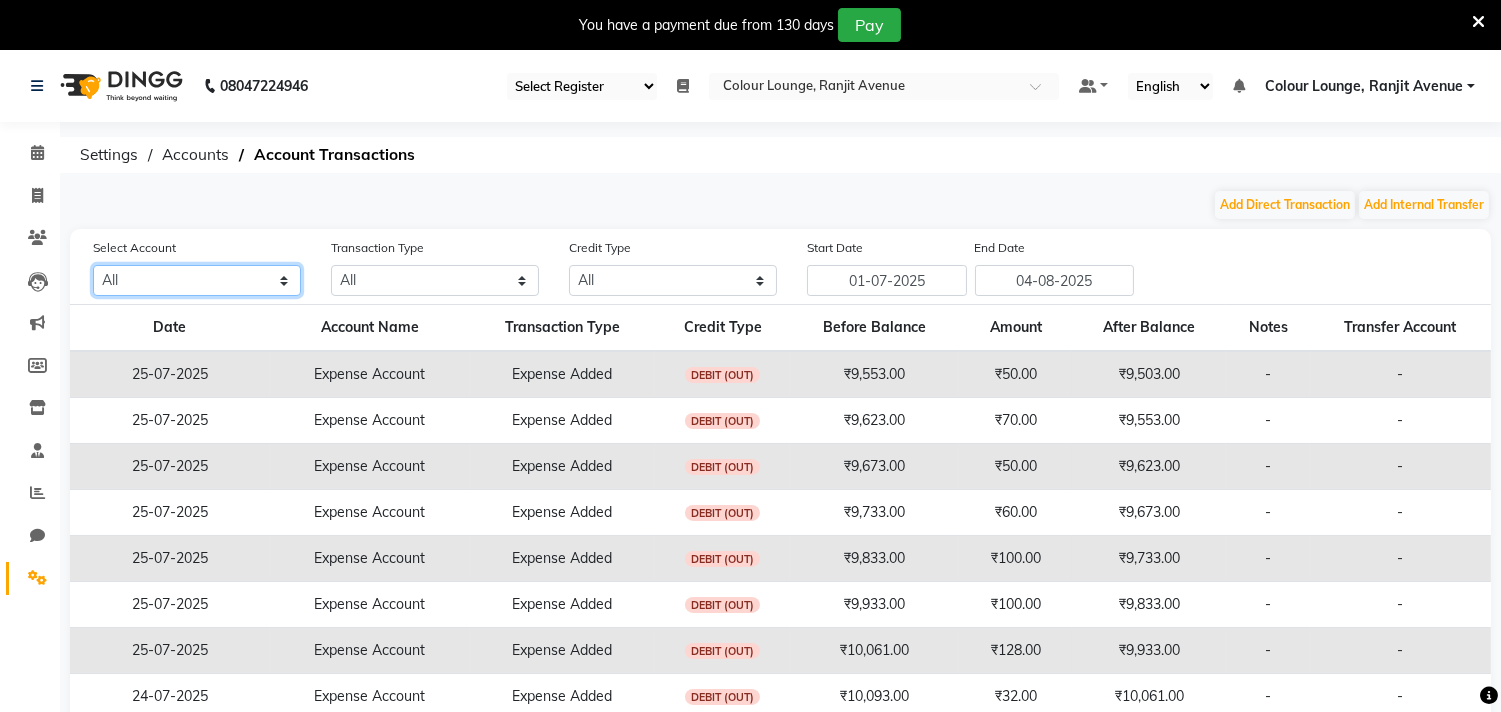 click on "All Petty cash Default account Expense account" 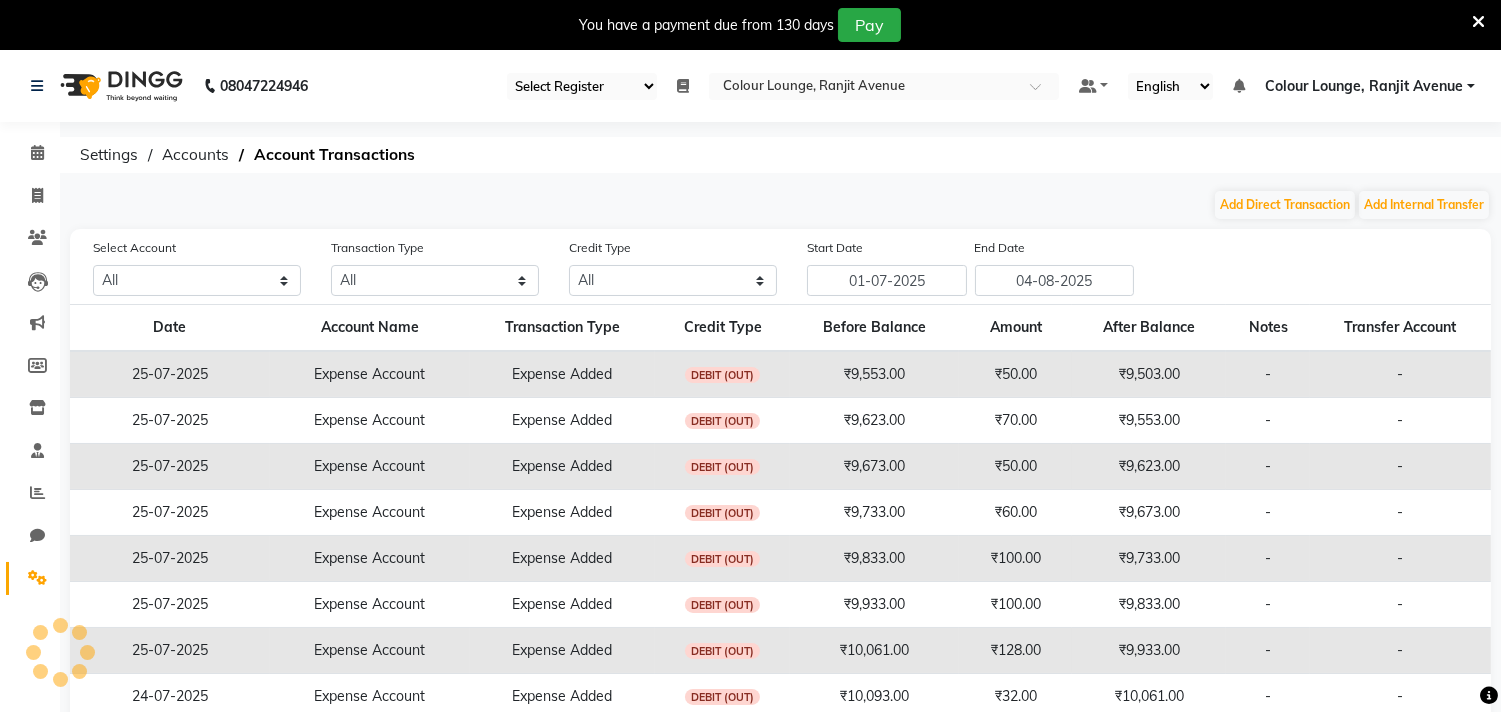 click on "Select Account All Petty cash Default account Expense account" 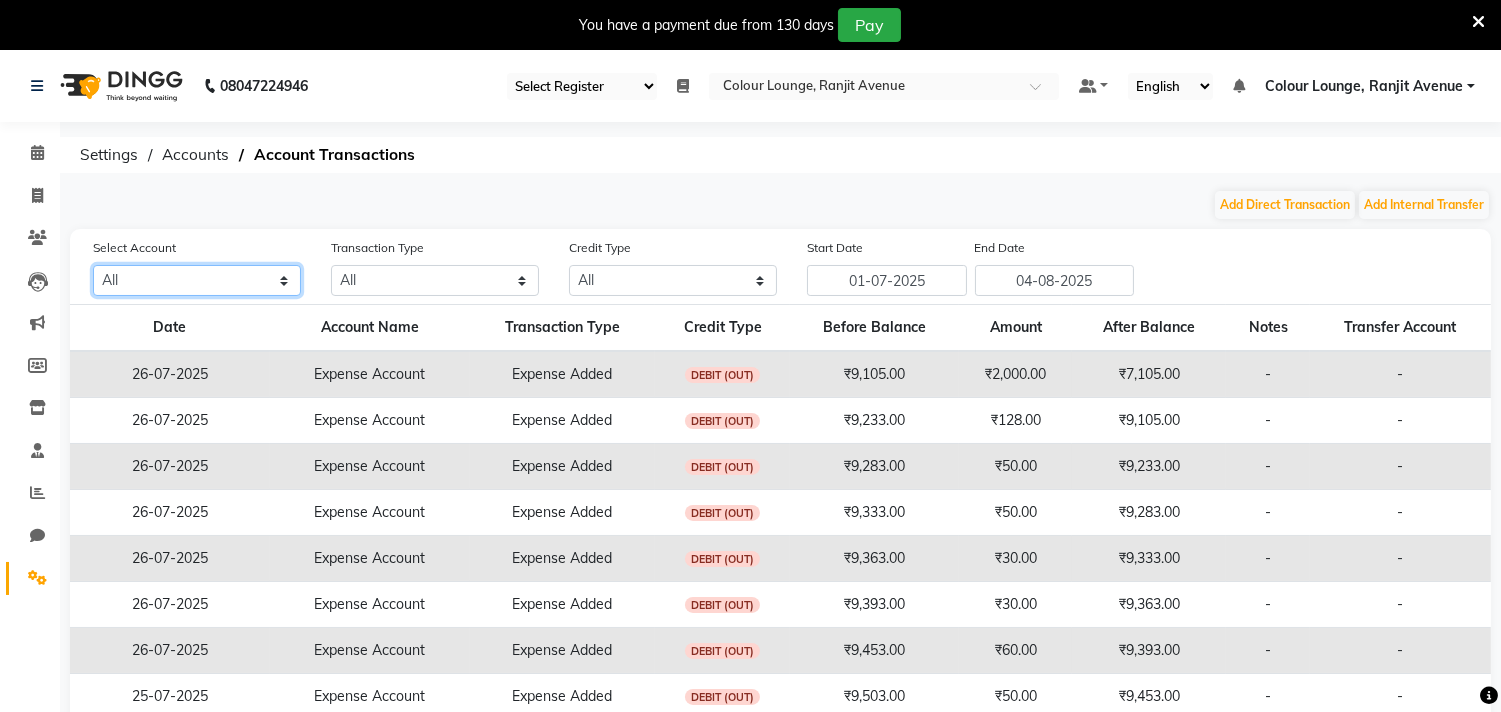drag, startPoint x: 213, startPoint y: 267, endPoint x: 215, endPoint y: 294, distance: 27.073973 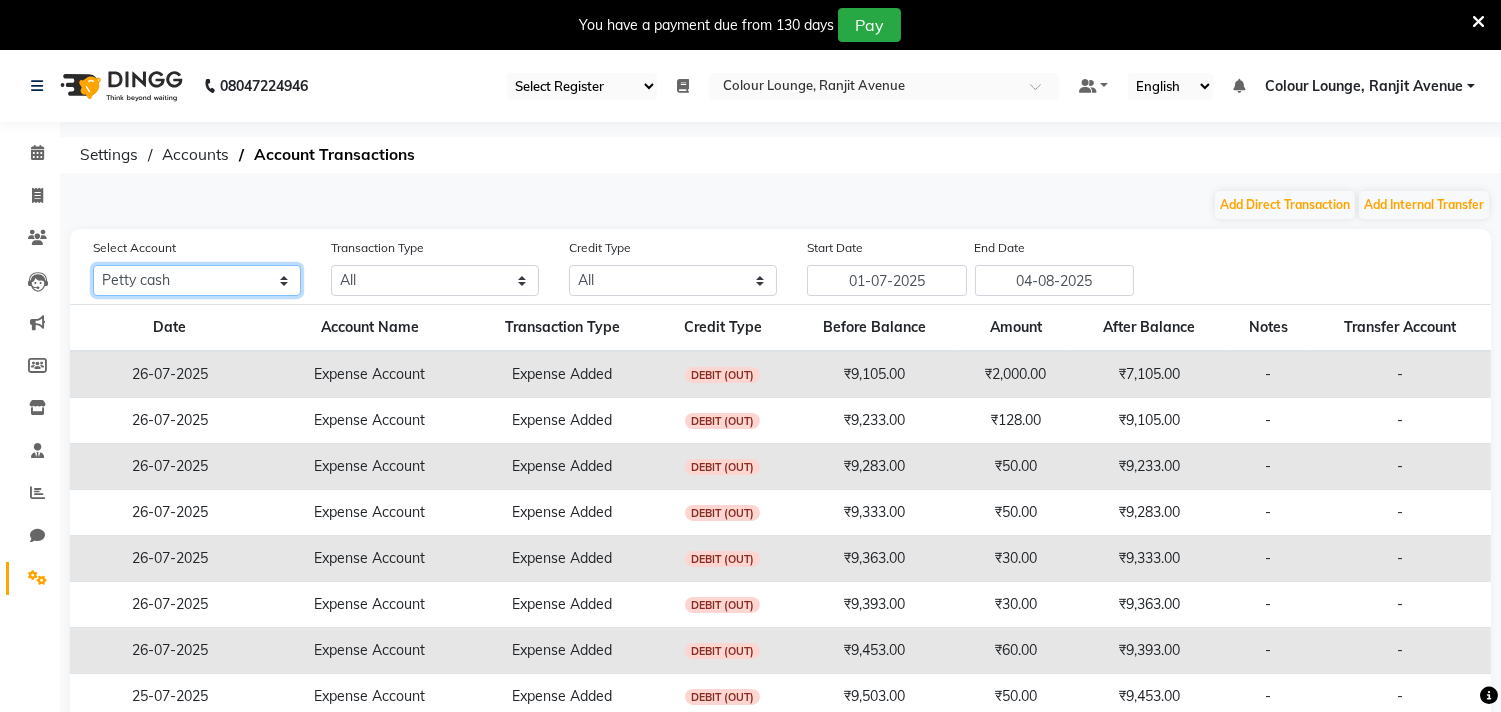 click on "All Petty cash Default account Expense account" 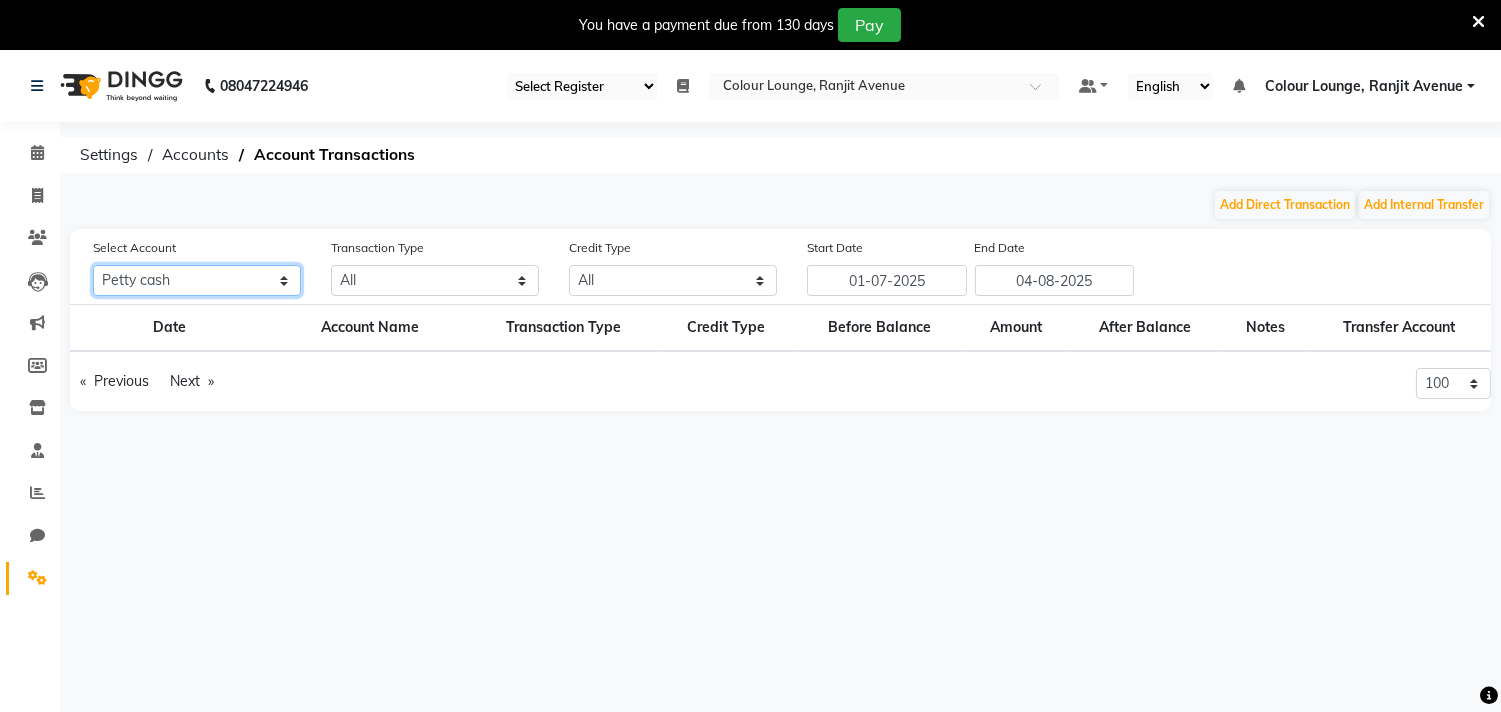 click on "All Petty cash Default account Expense account" 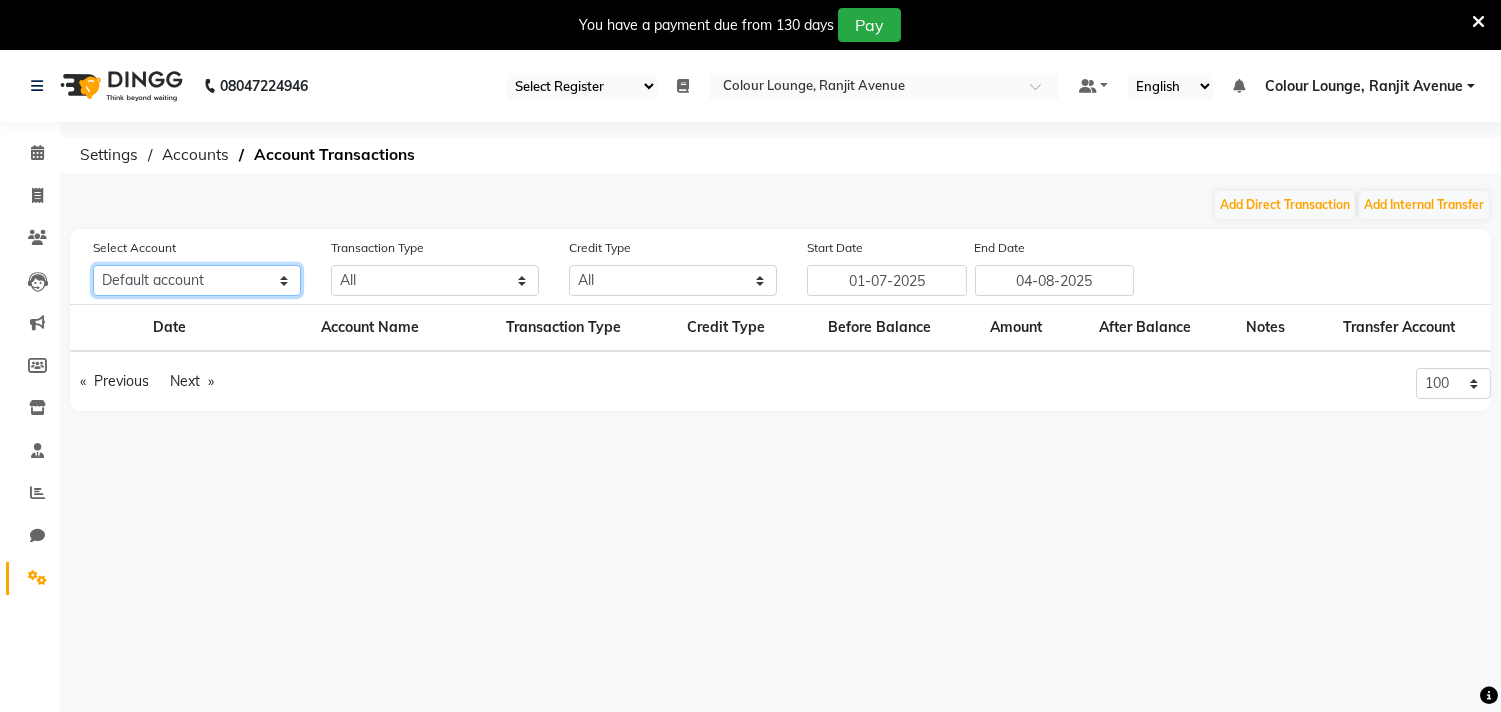 click on "All Petty cash Default account Expense account" 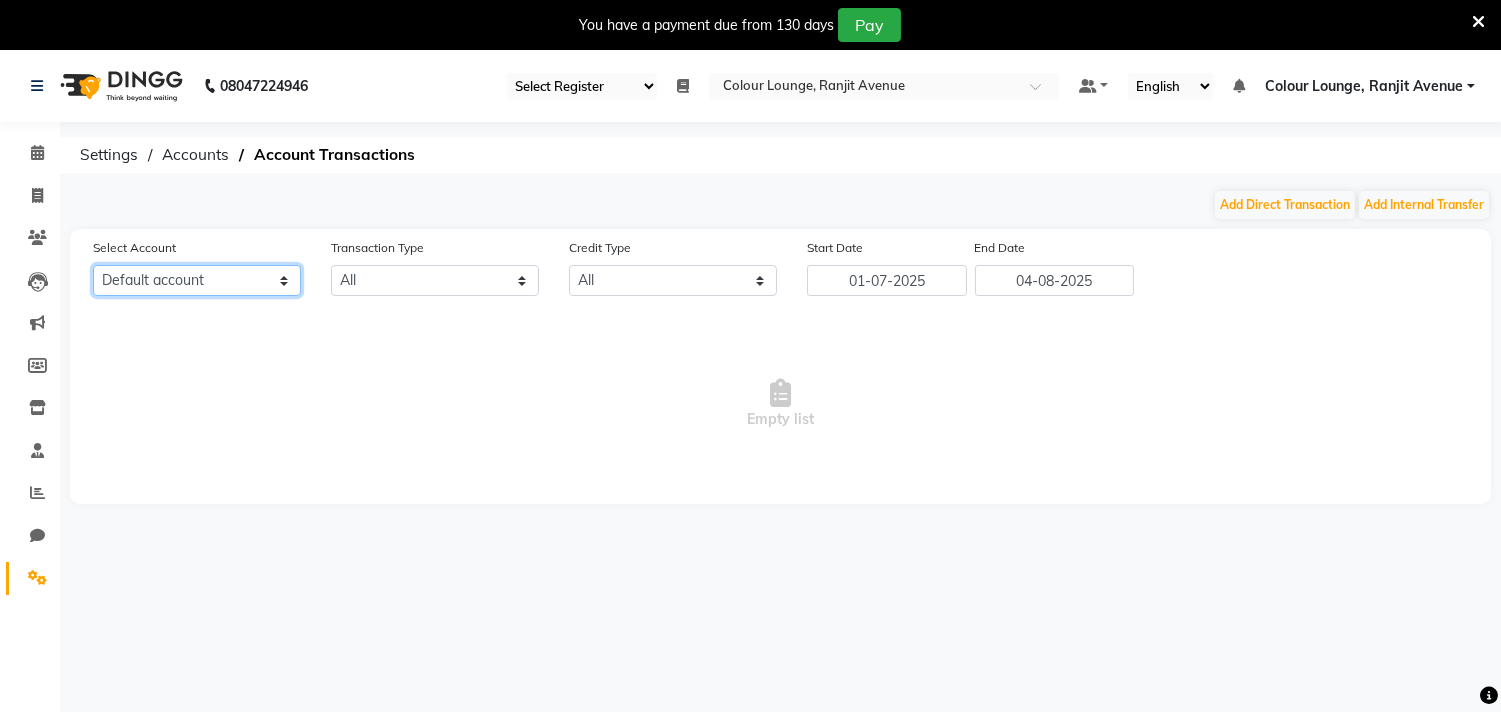 click on "All Petty cash Default account Expense account" 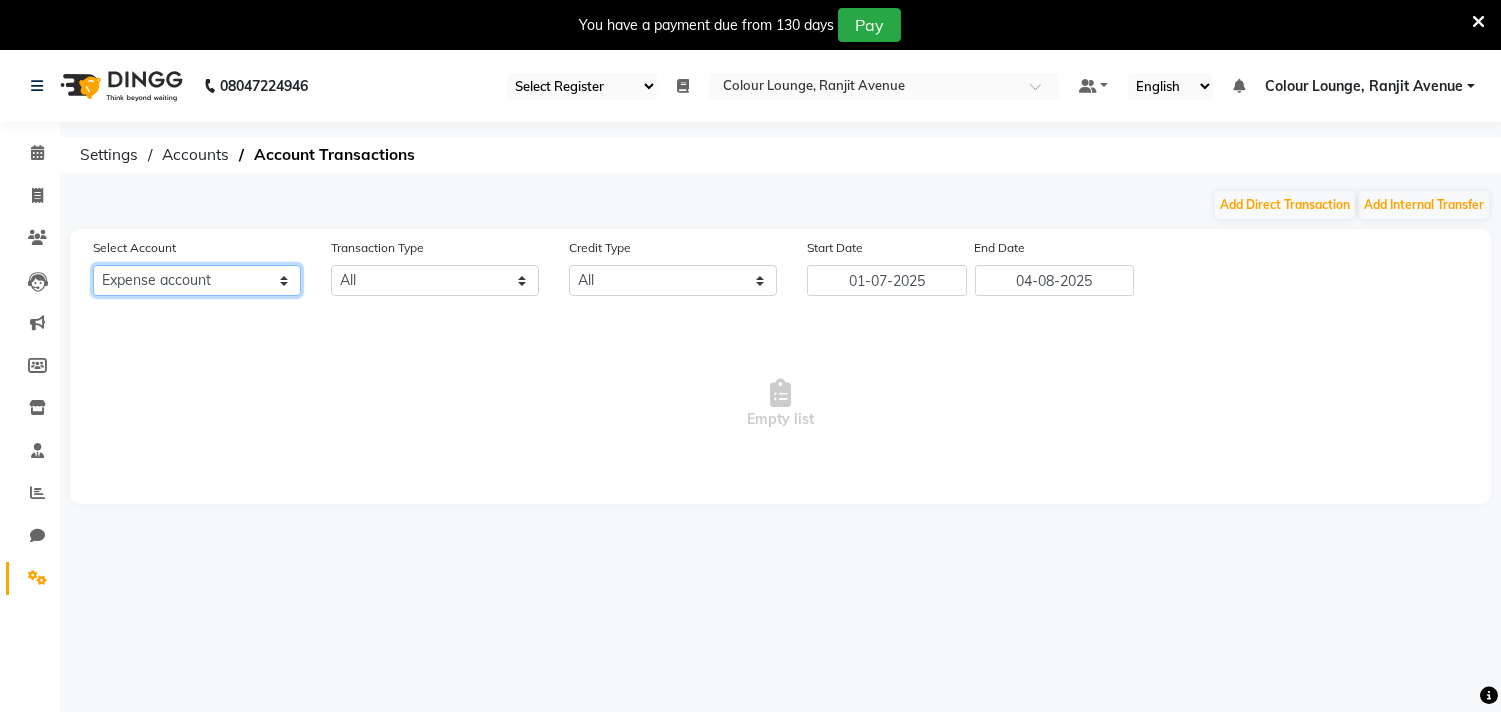 click on "All Petty cash Default account Expense account" 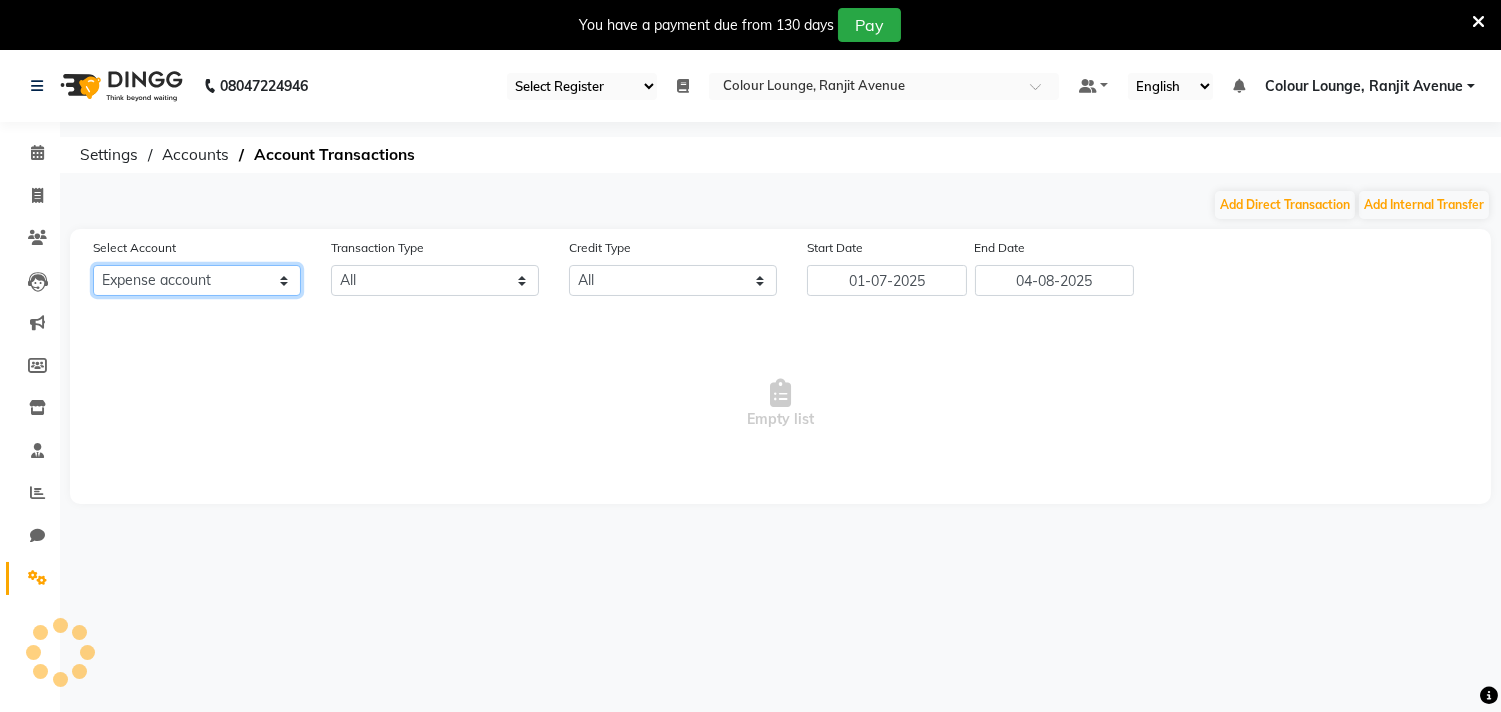 select on "100" 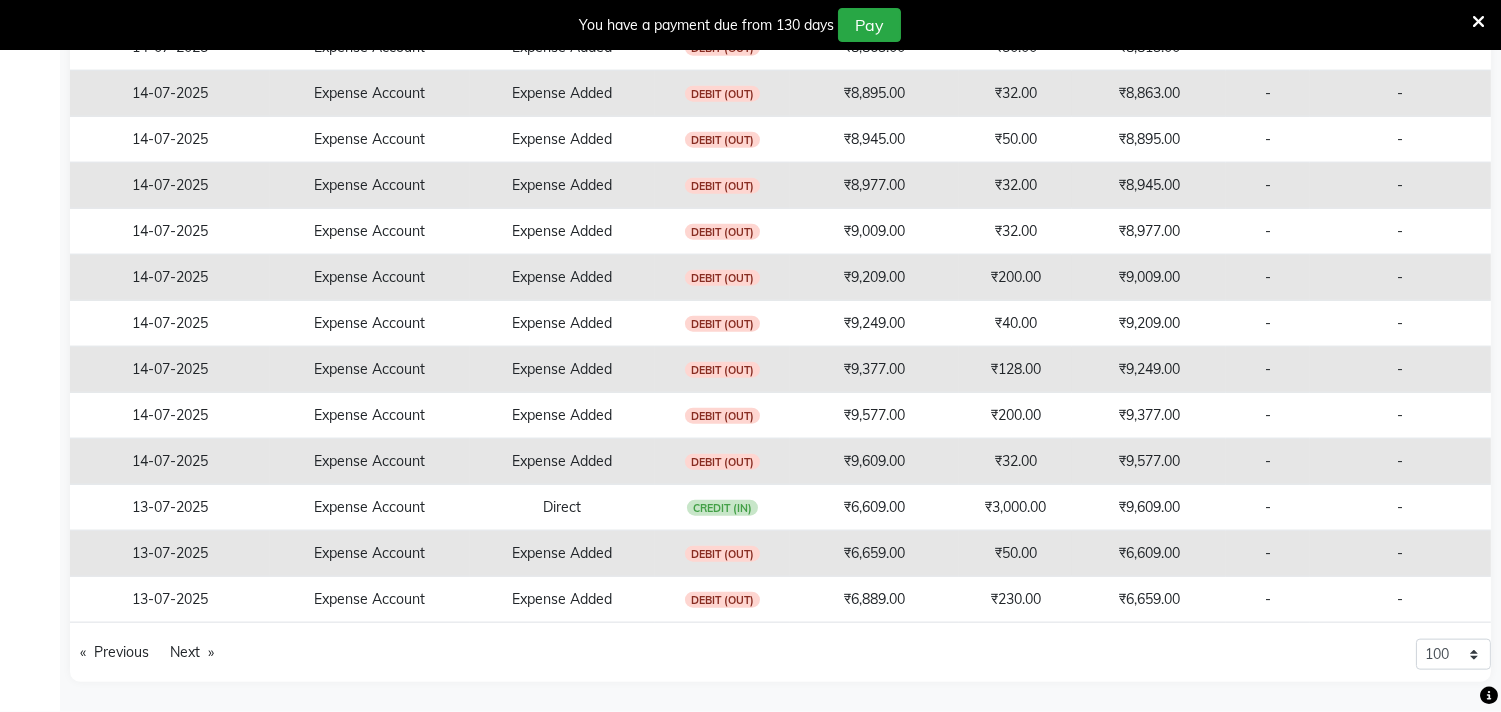 scroll, scrollTop: 0, scrollLeft: 0, axis: both 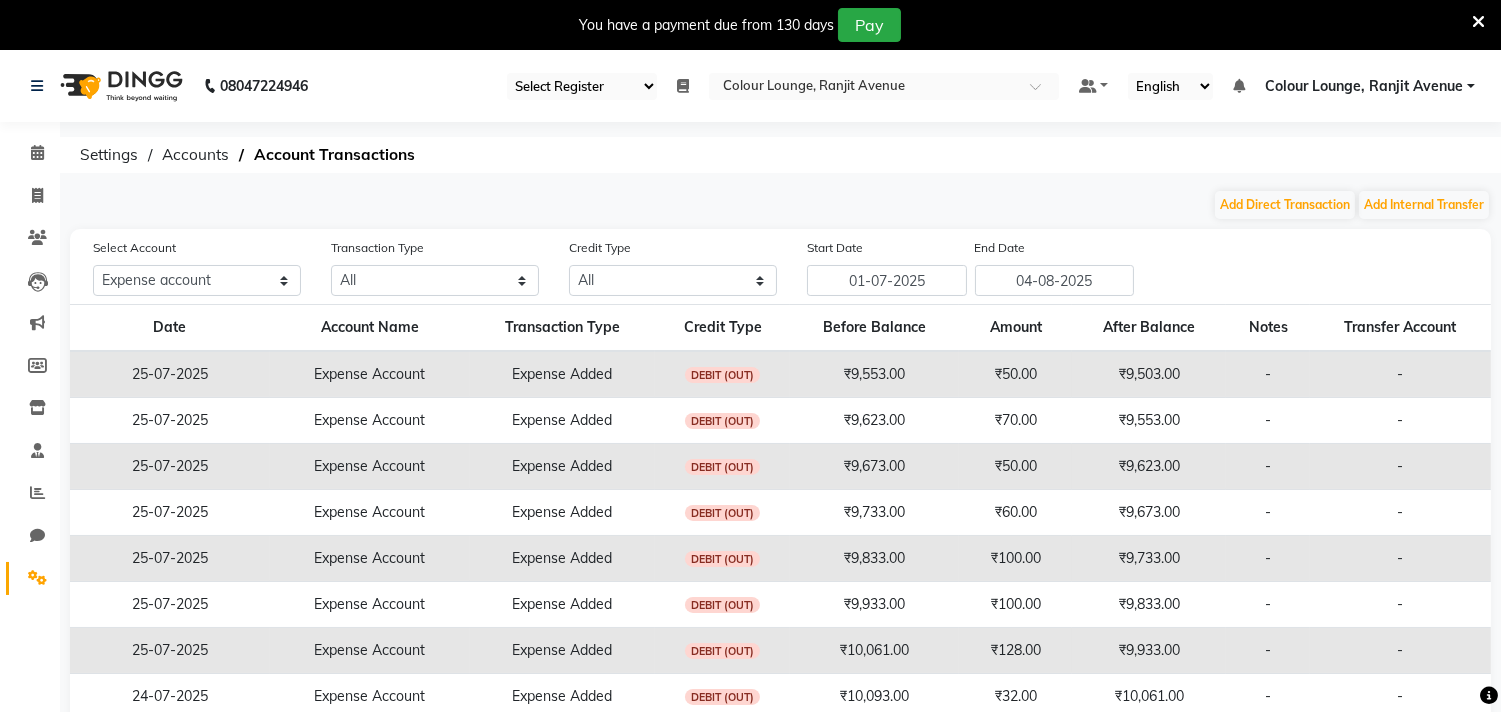 click at bounding box center (1478, 22) 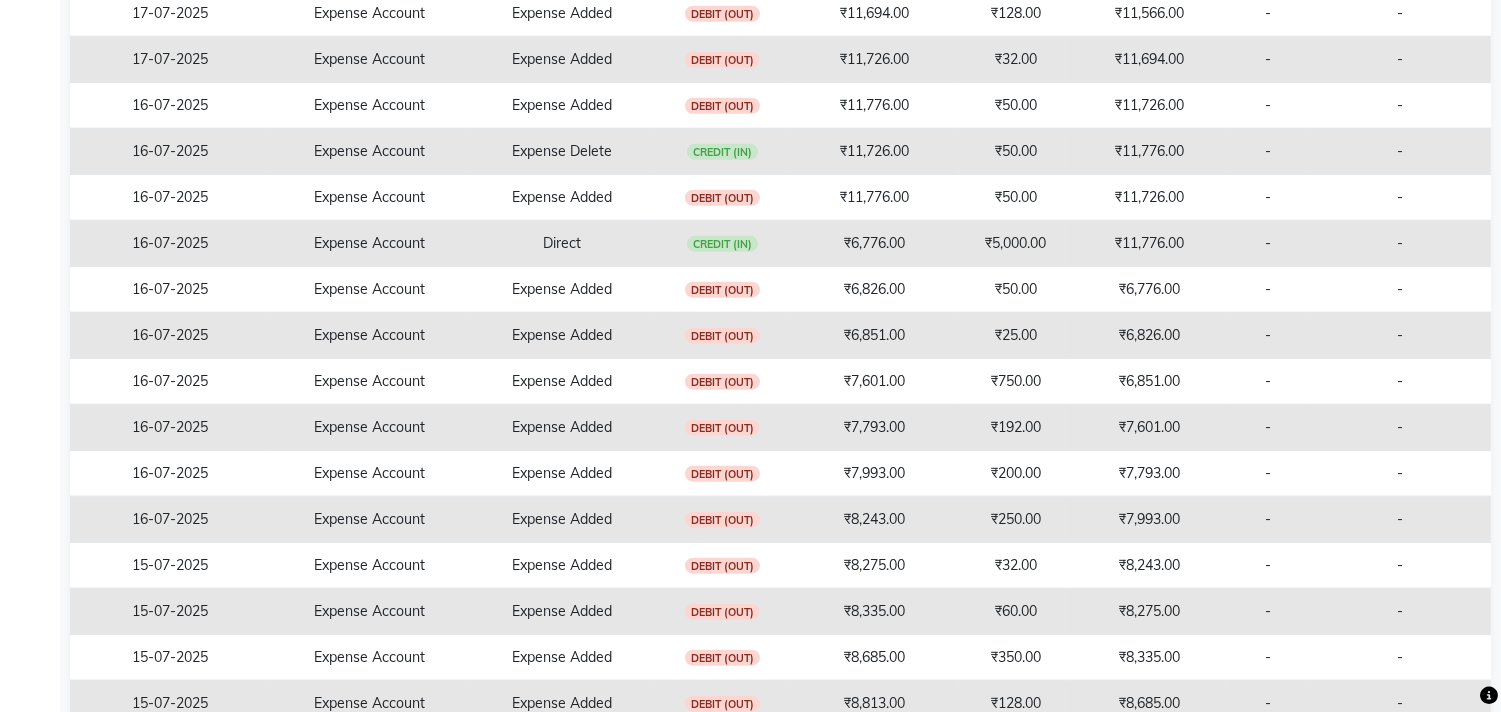 scroll, scrollTop: 4287, scrollLeft: 0, axis: vertical 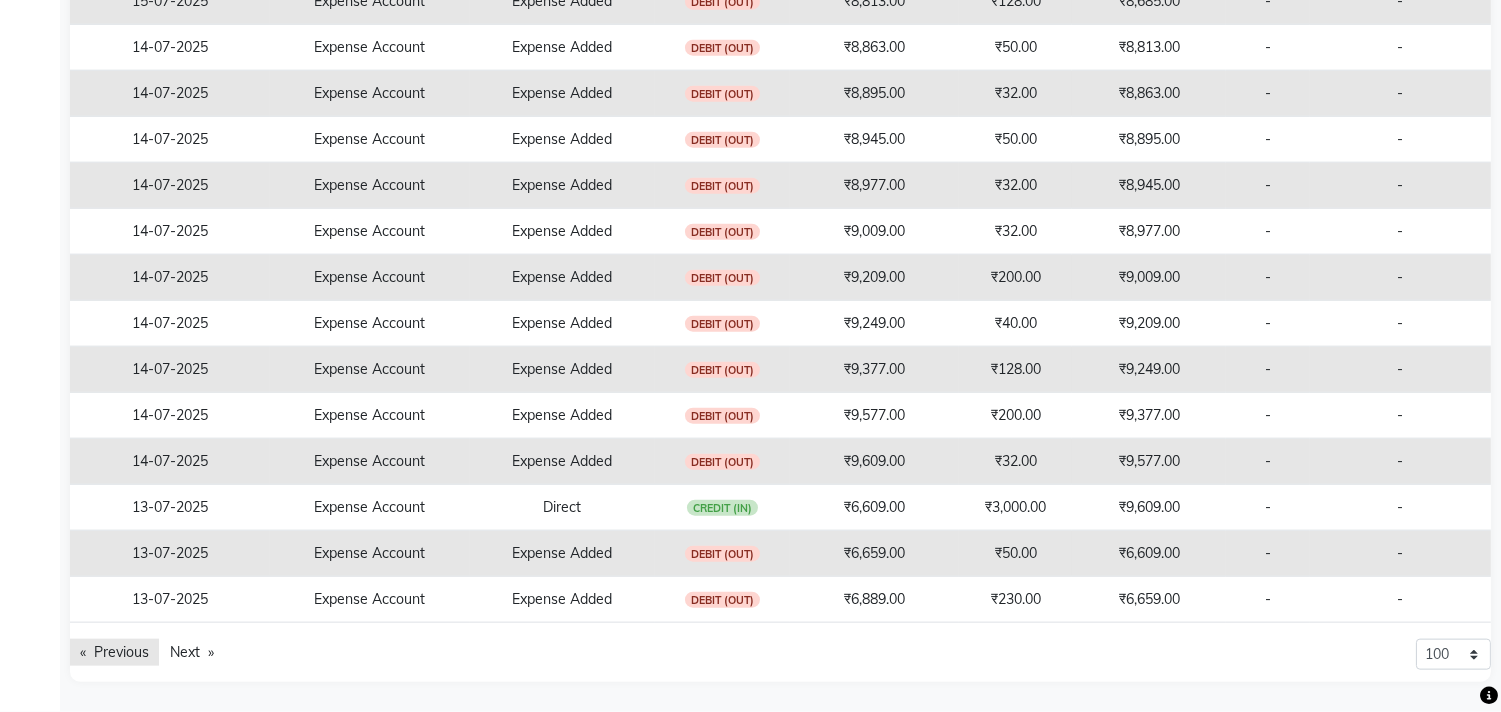 click on "Previous  page" 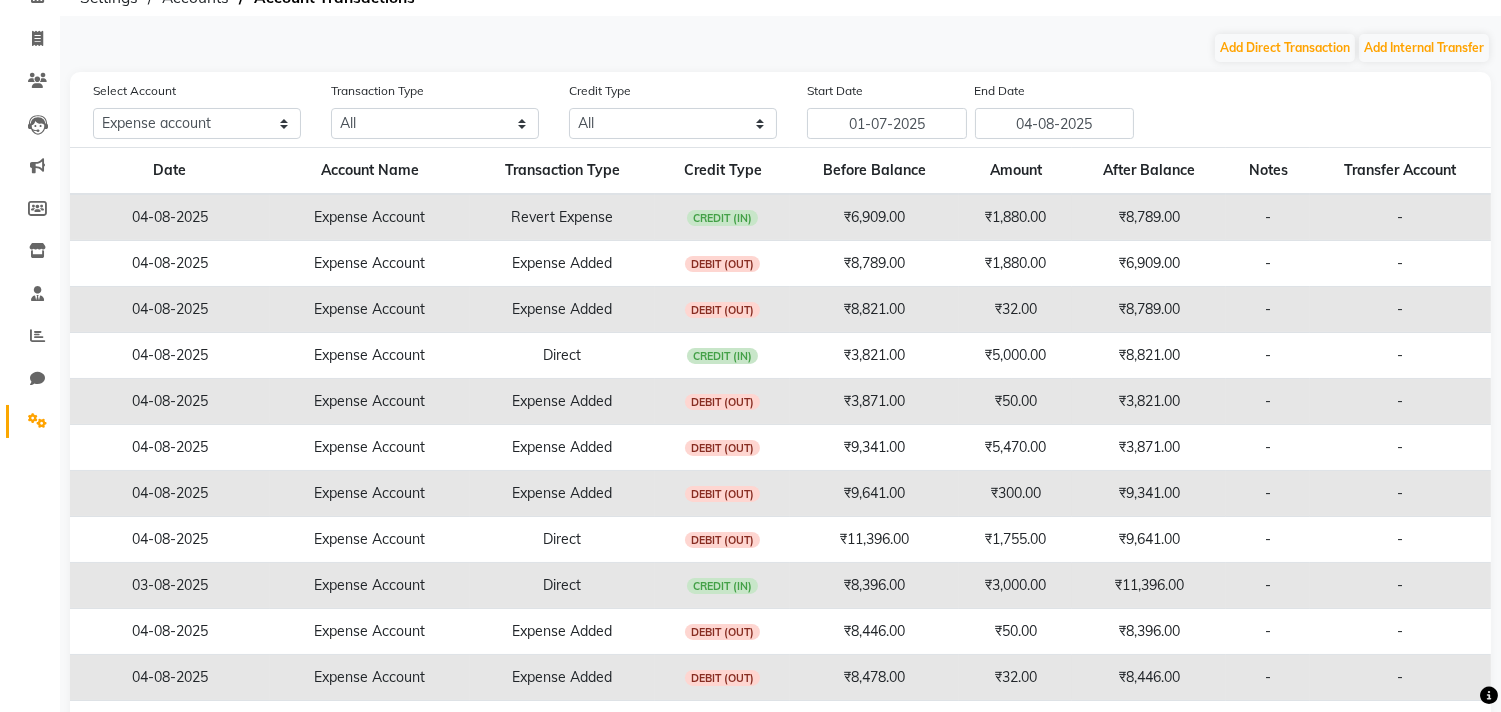 scroll, scrollTop: 0, scrollLeft: 0, axis: both 